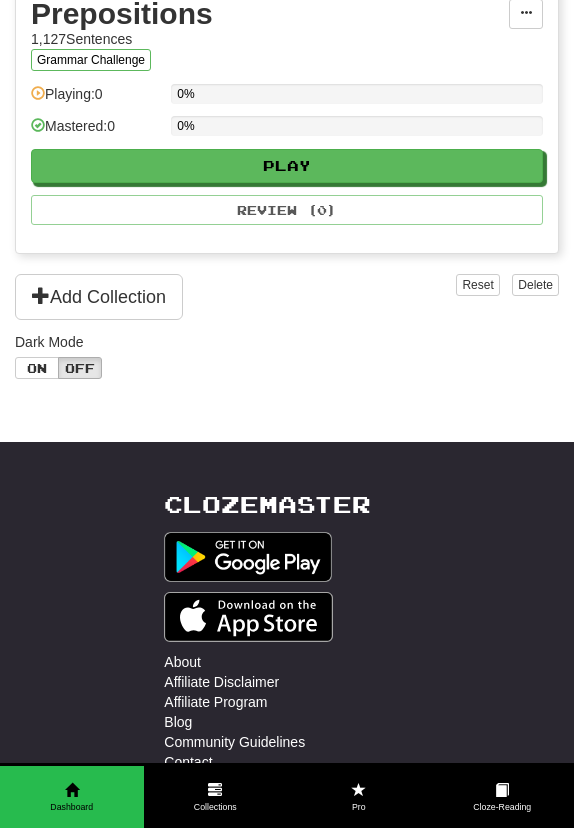 scroll, scrollTop: 2707, scrollLeft: 0, axis: vertical 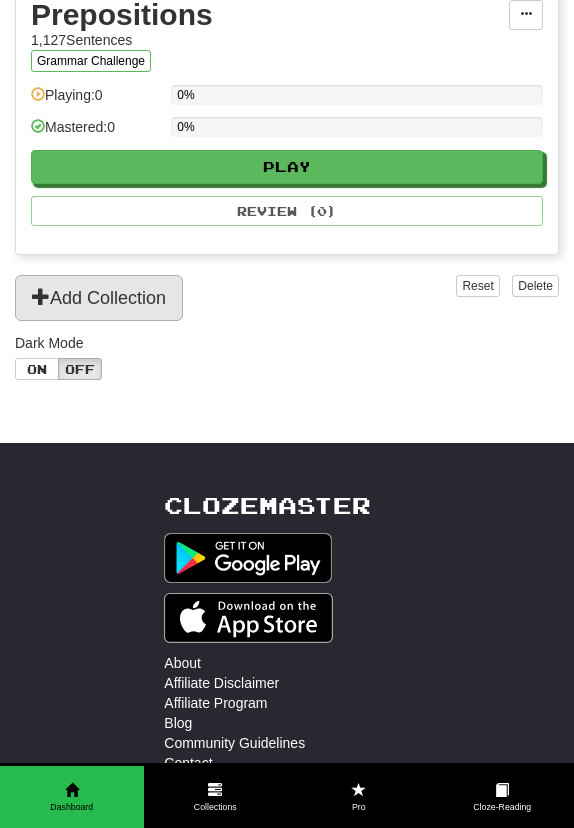 click on "Add Collection" at bounding box center (99, 298) 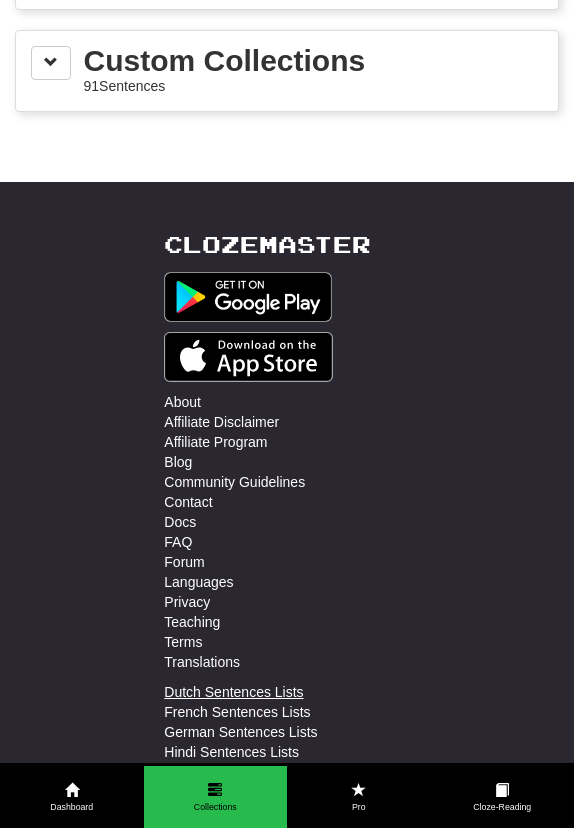 scroll, scrollTop: 3012, scrollLeft: 0, axis: vertical 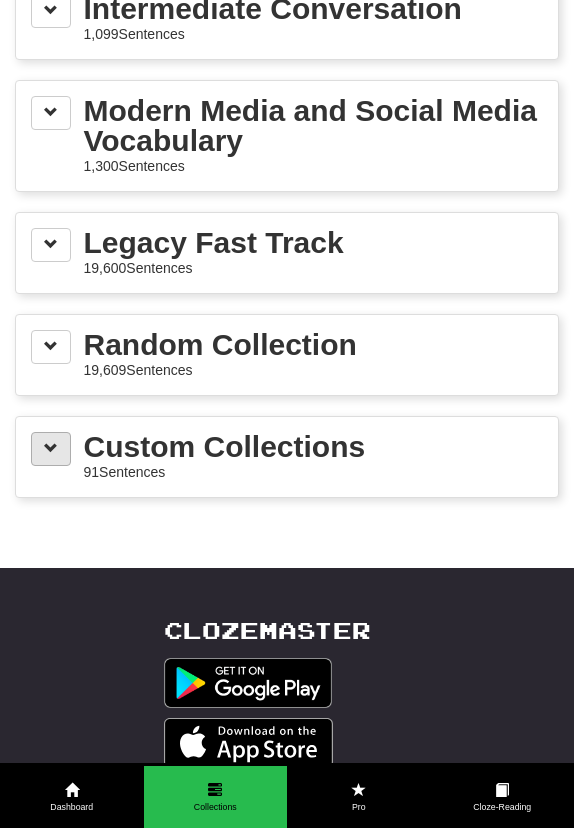 click at bounding box center (51, 448) 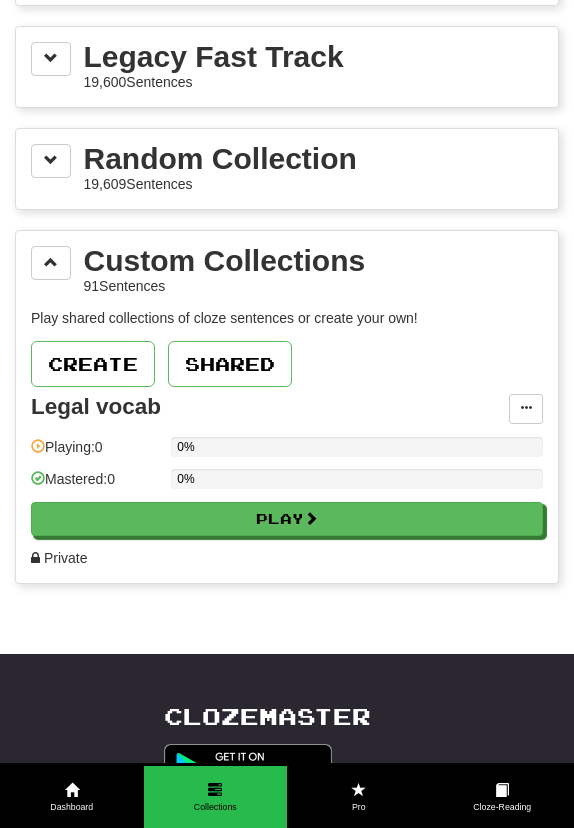 scroll, scrollTop: 3200, scrollLeft: 0, axis: vertical 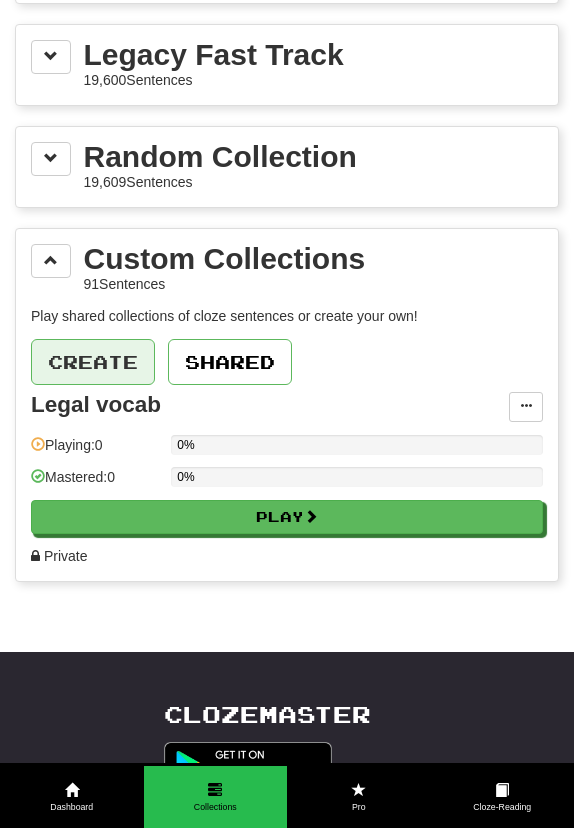 click on "Create" at bounding box center (93, 362) 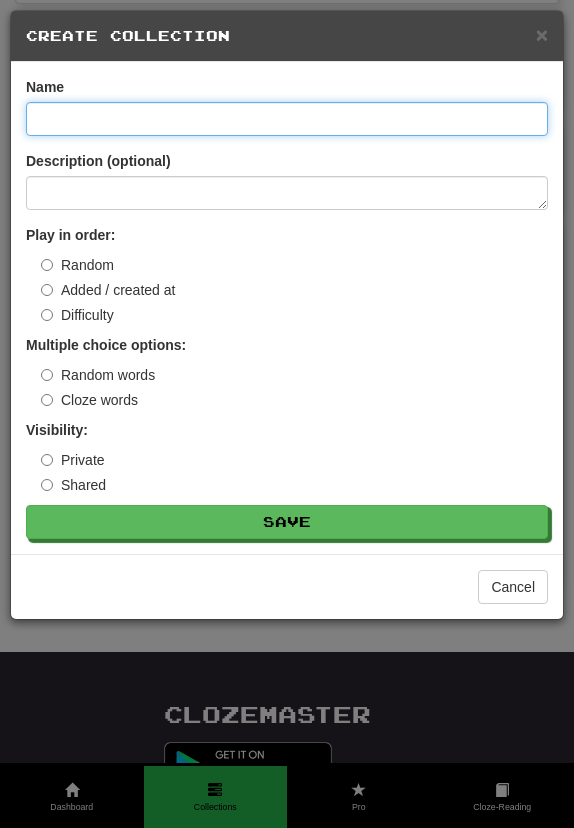 click at bounding box center (287, 119) 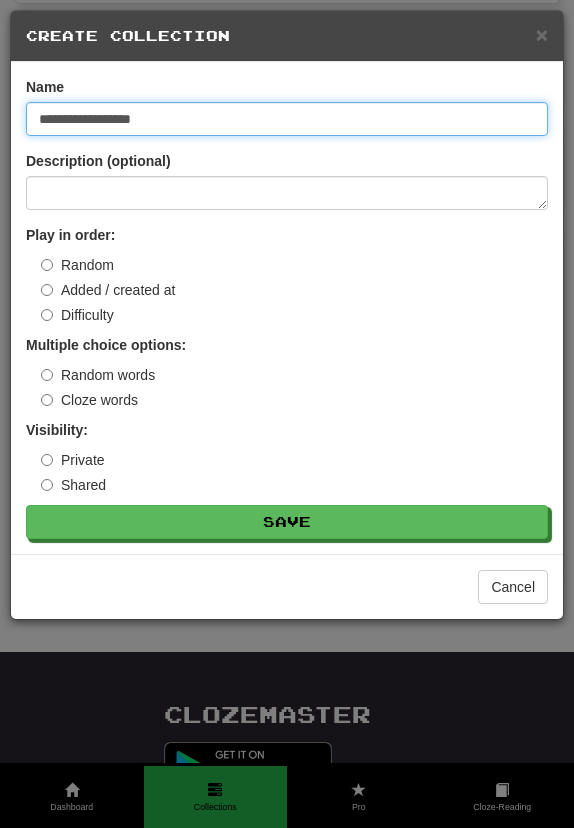 type on "**********" 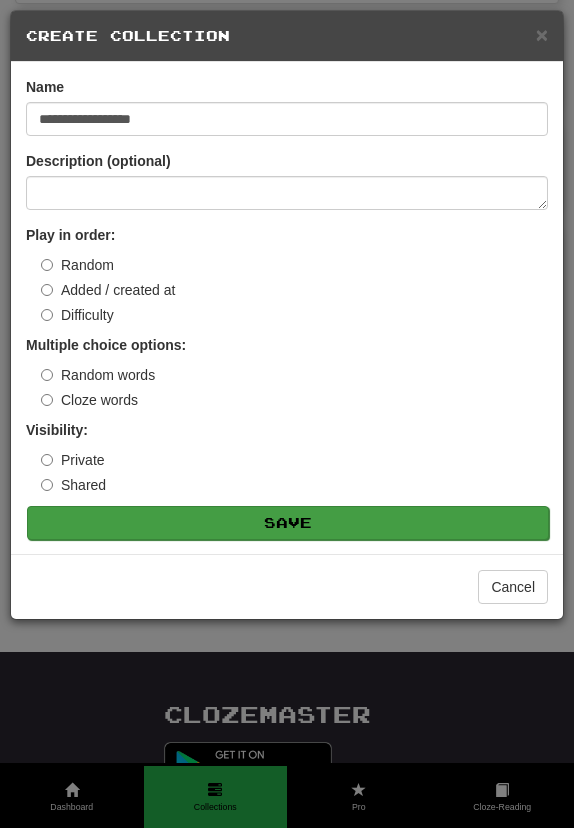 click on "Save" at bounding box center (288, 523) 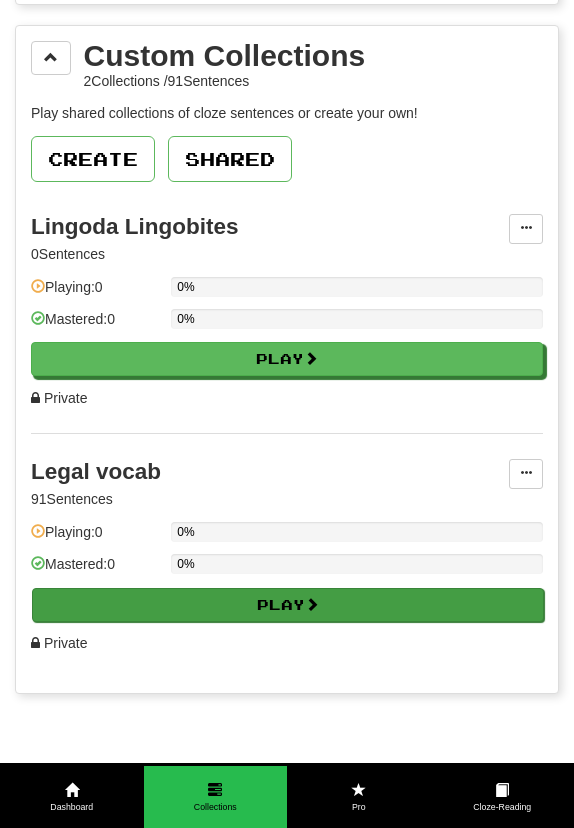 scroll, scrollTop: 3312, scrollLeft: 0, axis: vertical 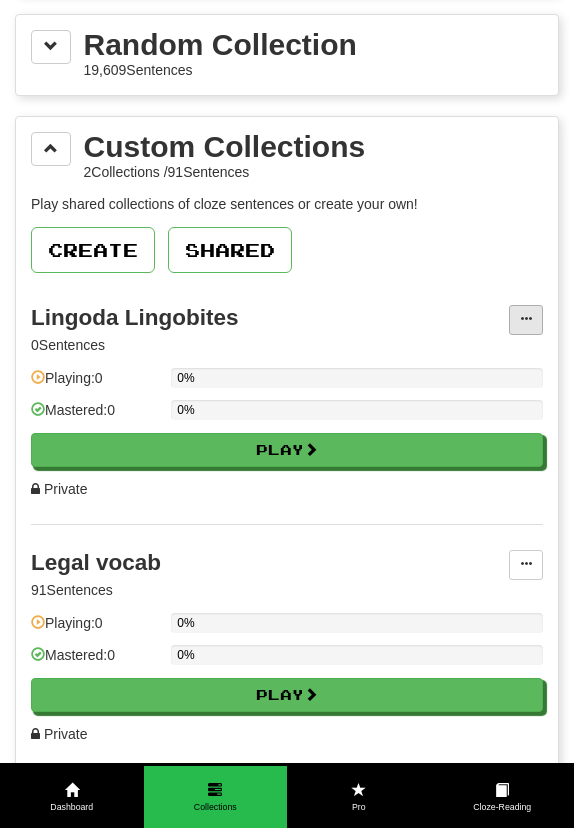 click at bounding box center (526, 320) 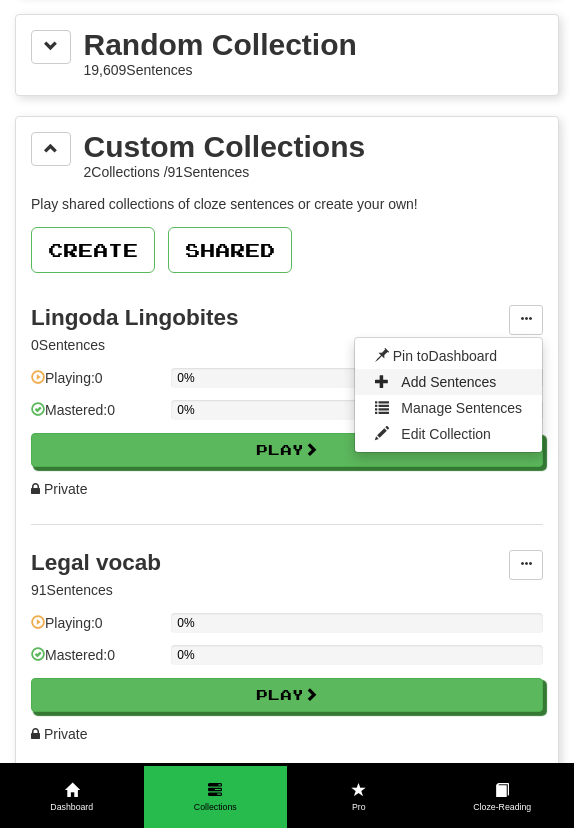 click on "Add Sentences" at bounding box center (448, 382) 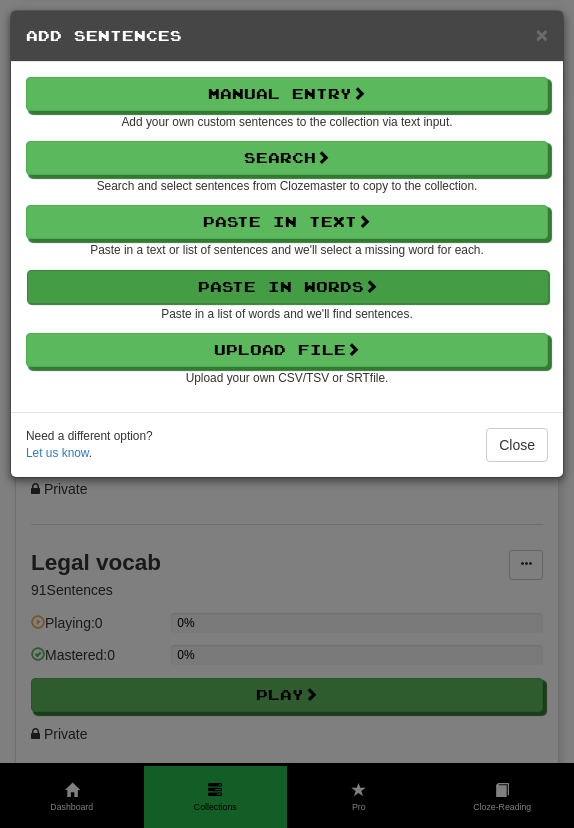 click on "Paste in Words" at bounding box center (288, 287) 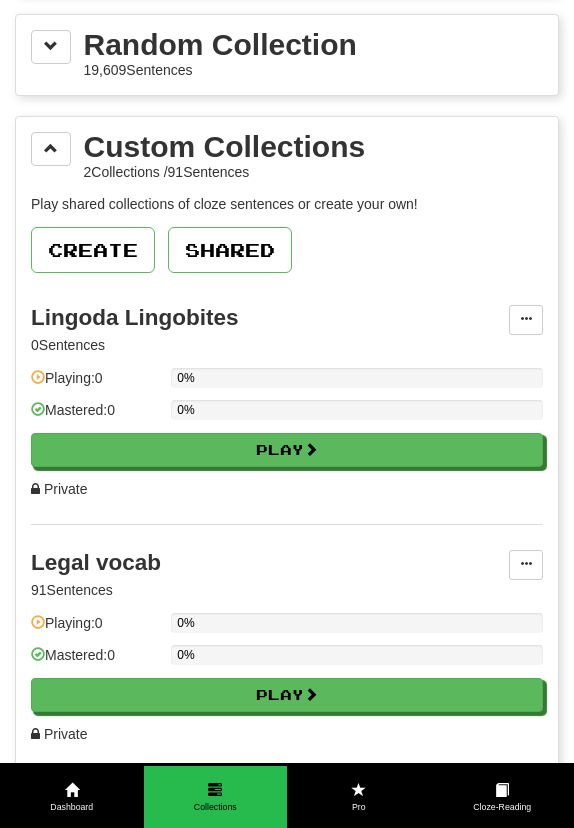 select on "*" 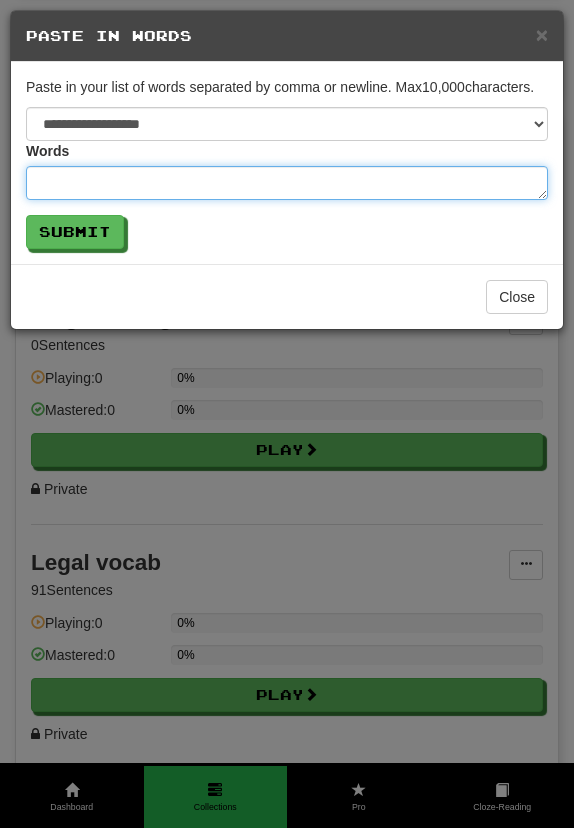 click at bounding box center [287, 183] 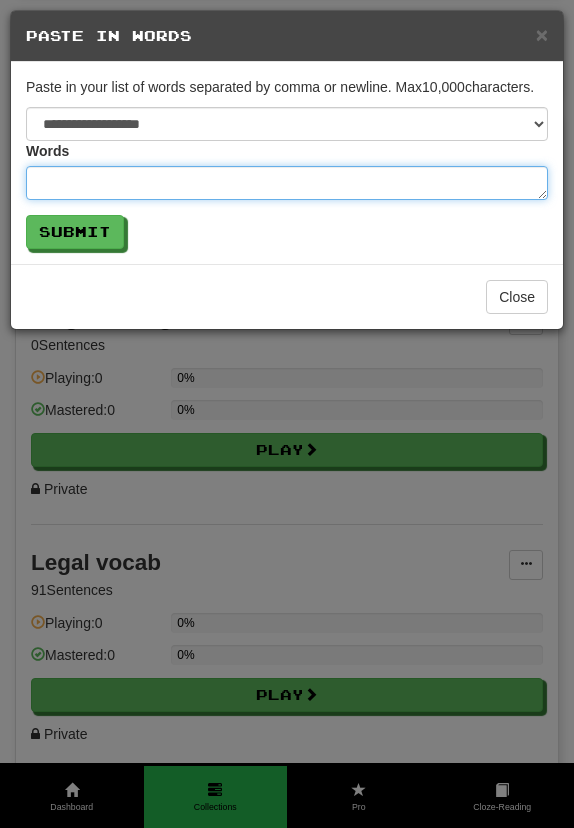 type on "*" 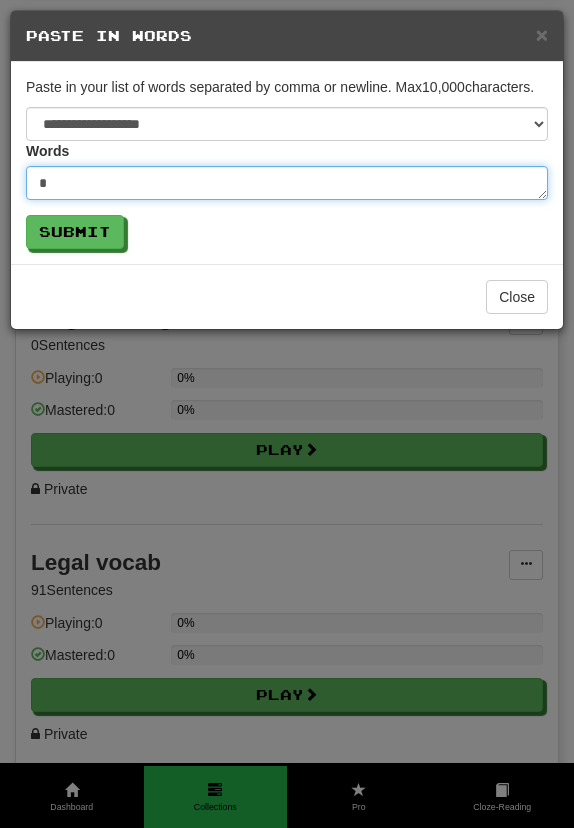 type 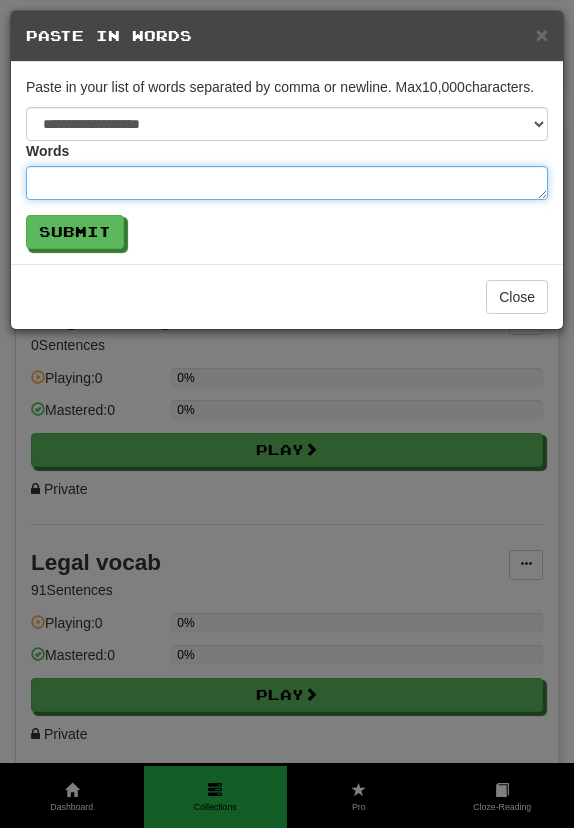 type on "*" 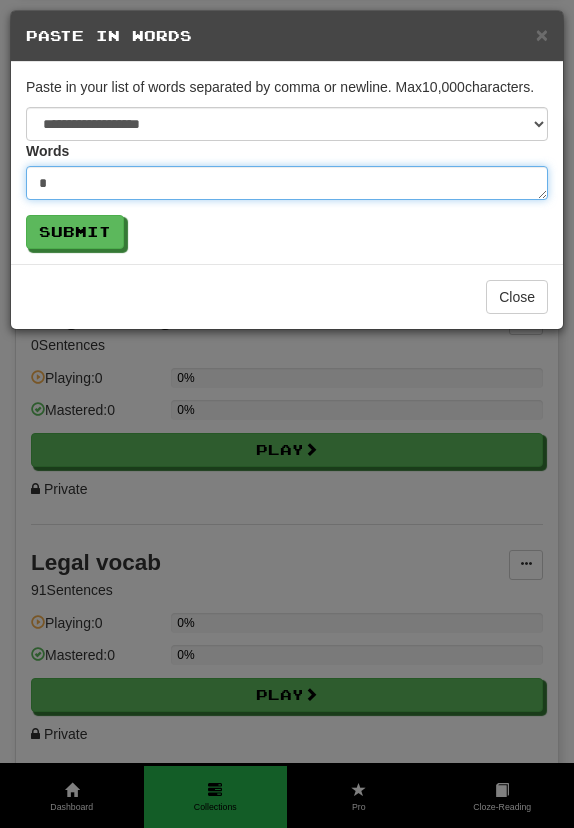 type on "*" 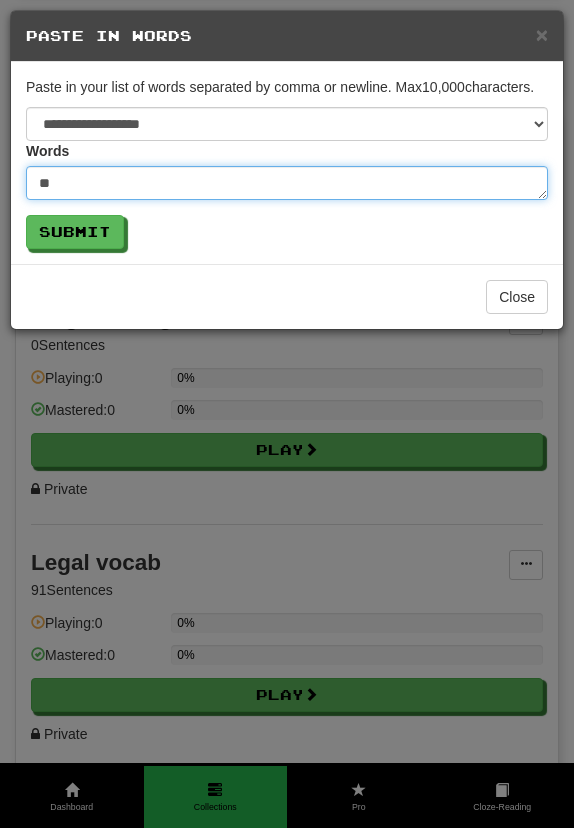 type on "*" 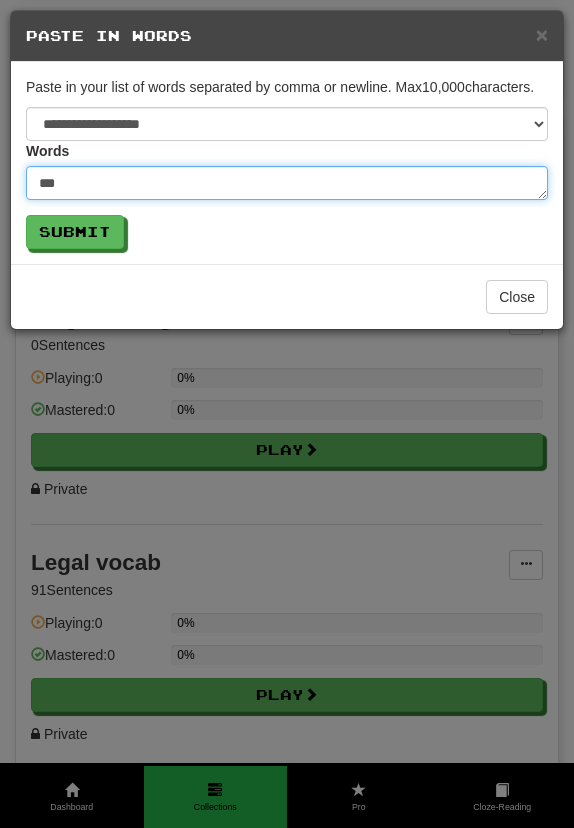 type on "*" 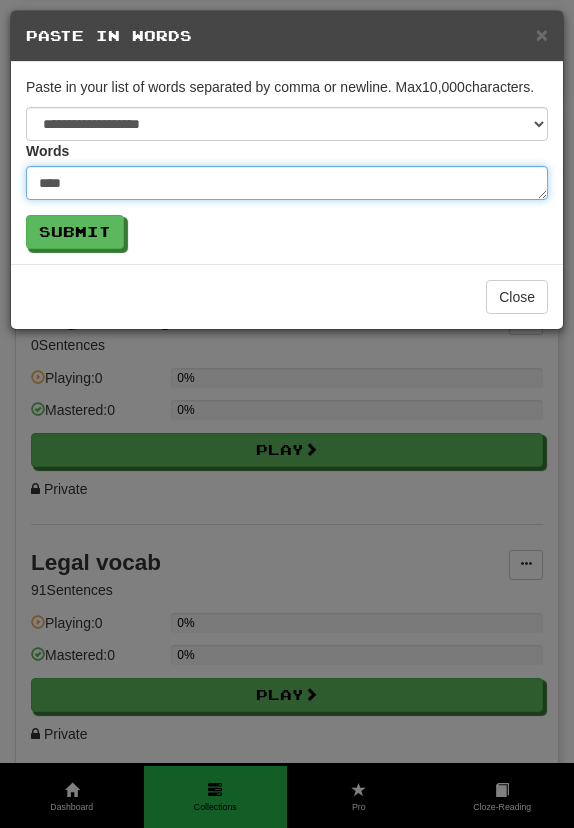 type on "*" 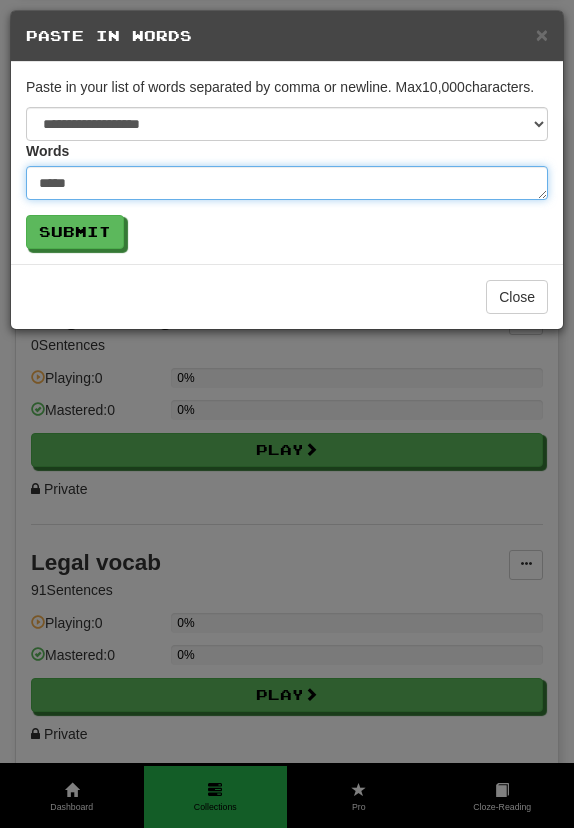 type on "*" 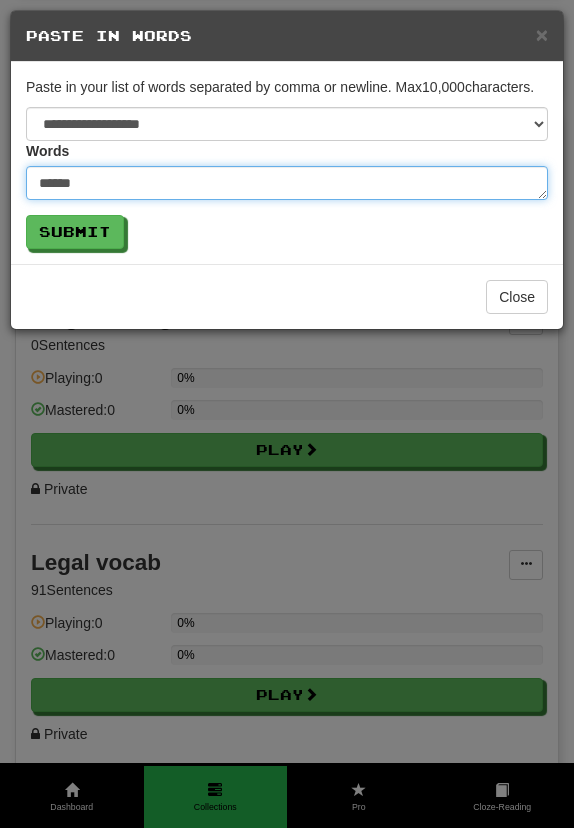 type on "*" 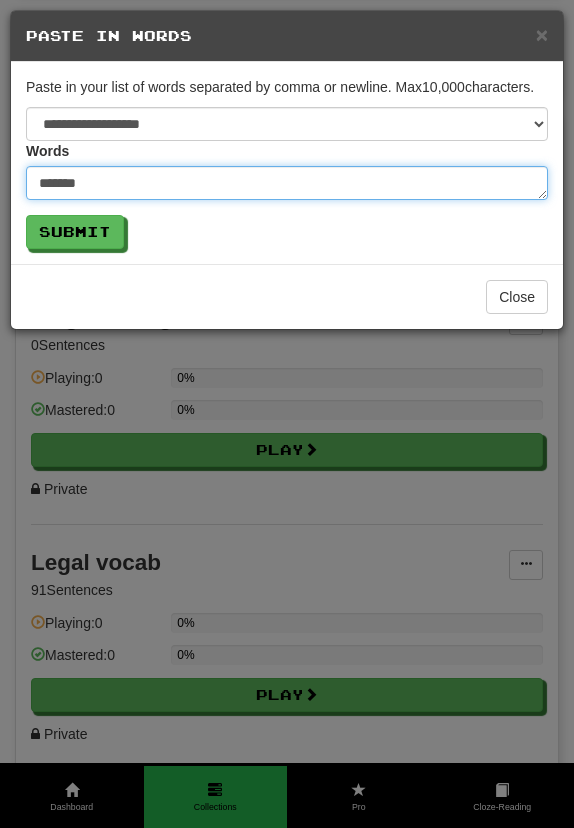 type on "*" 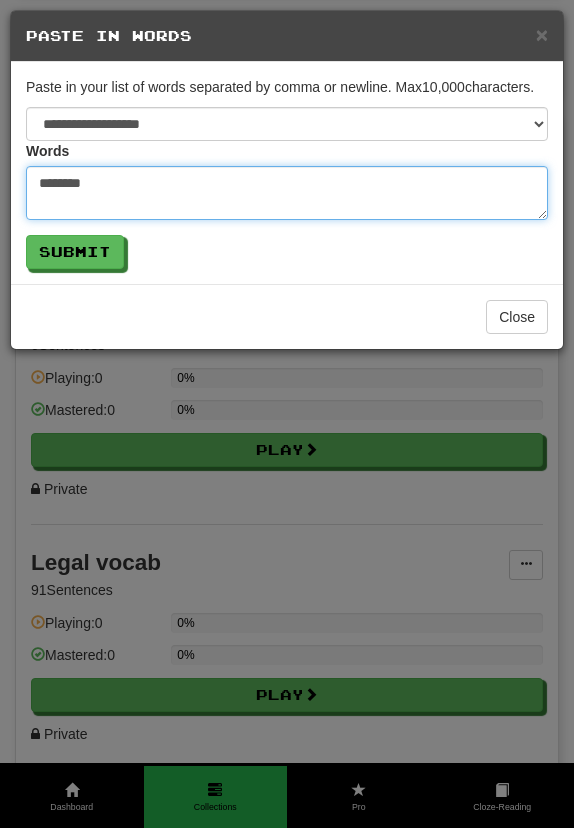 type on "*" 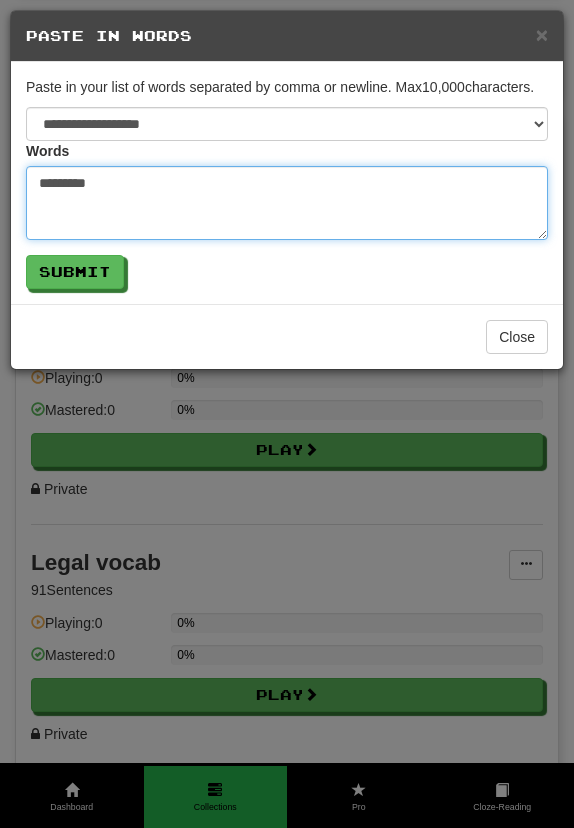 type on "*" 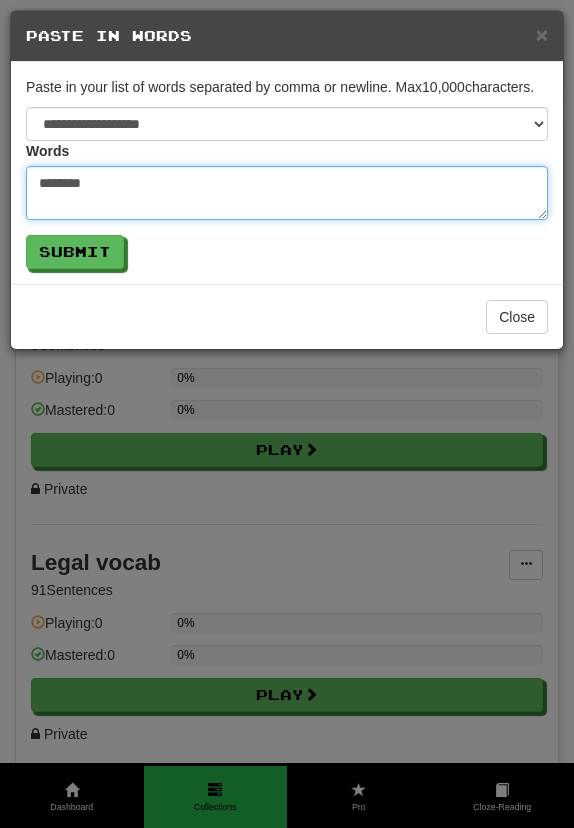 type on "*" 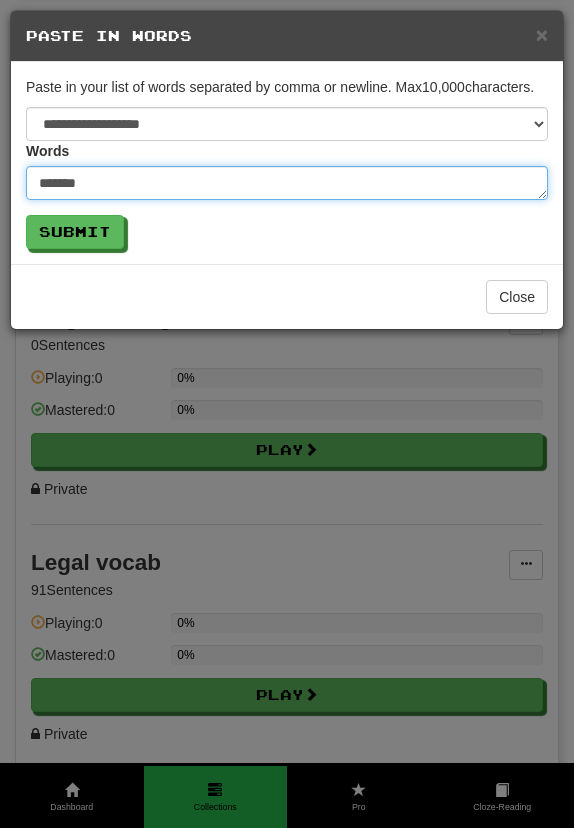 type on "*" 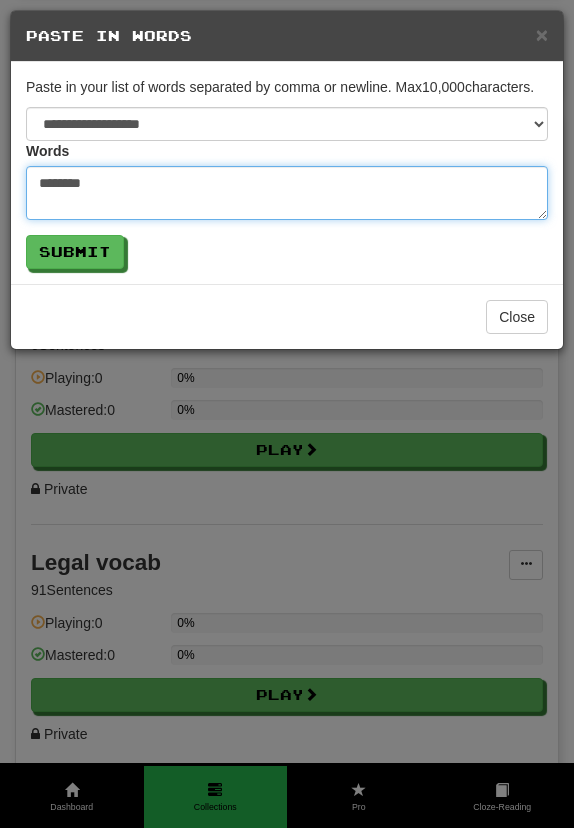 type on "*" 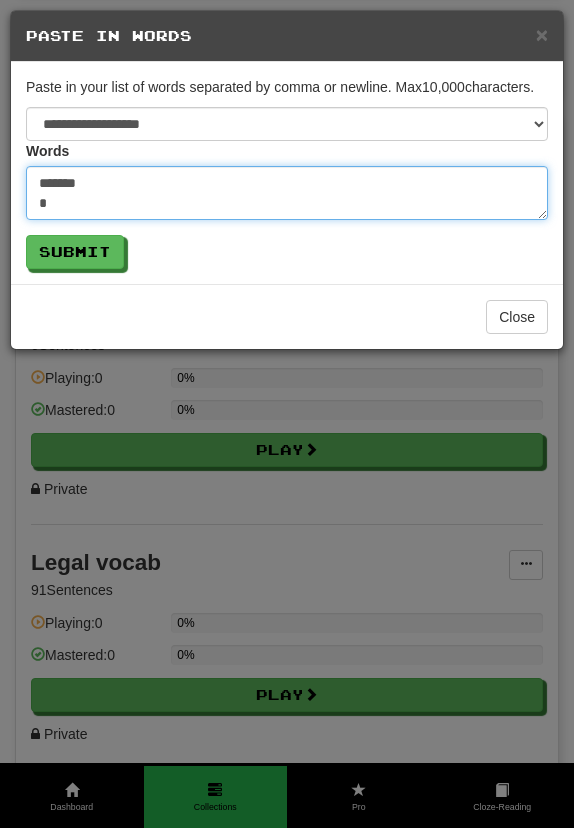 type on "*" 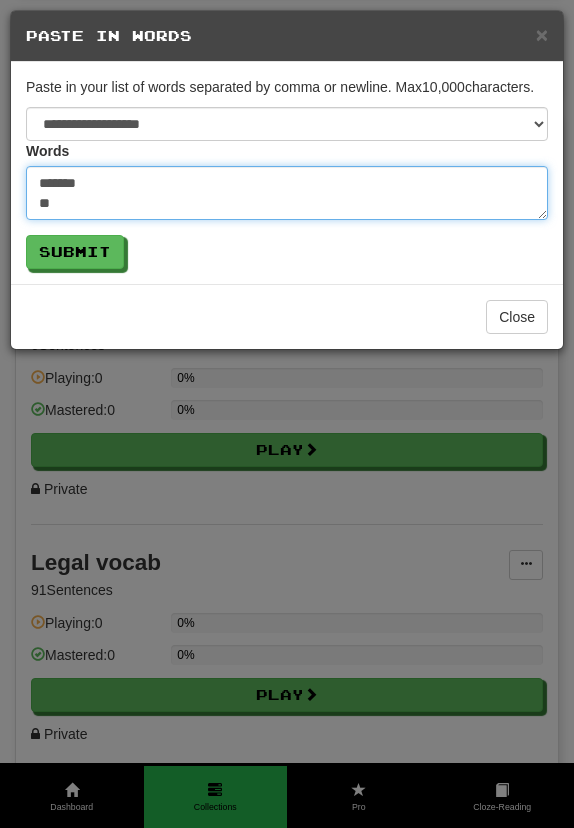 type on "*" 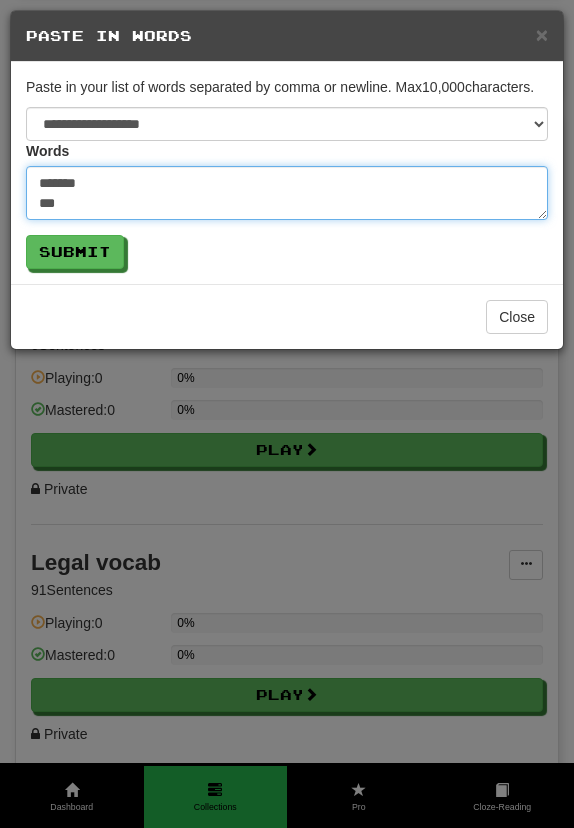type on "*" 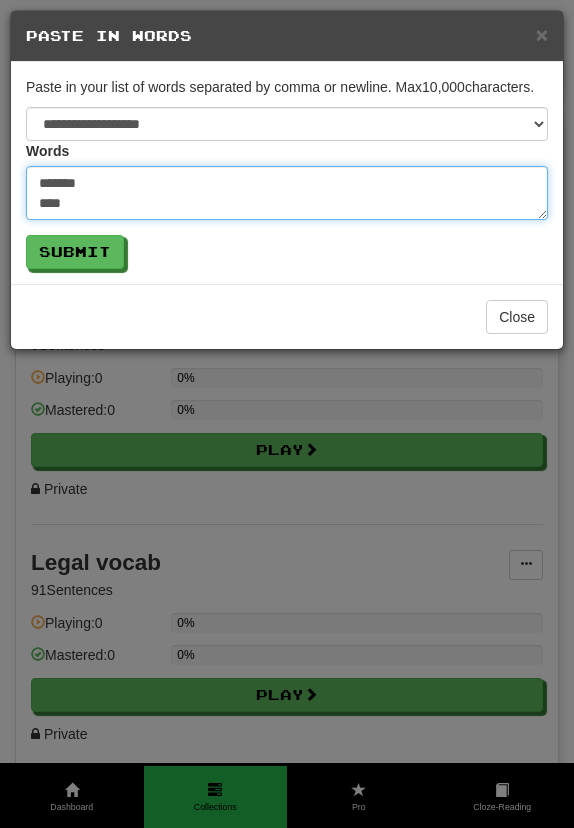type on "*" 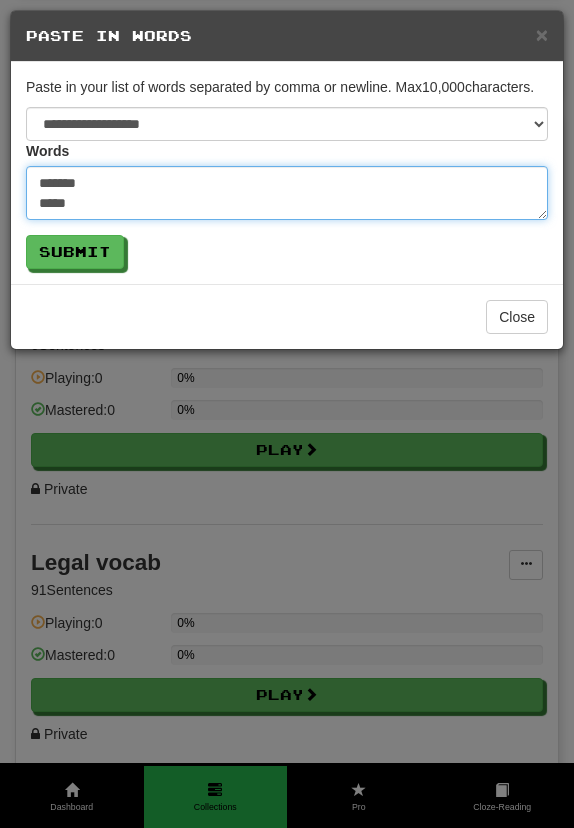 type on "*" 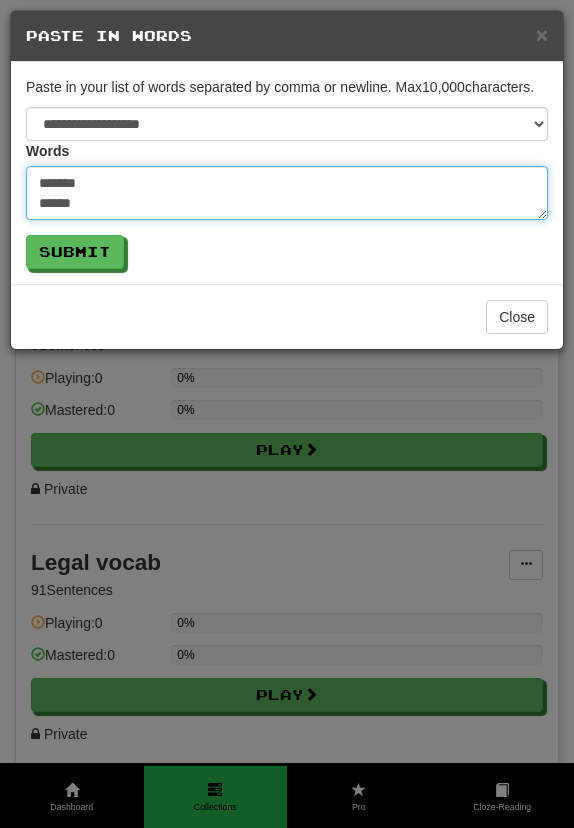 type on "*" 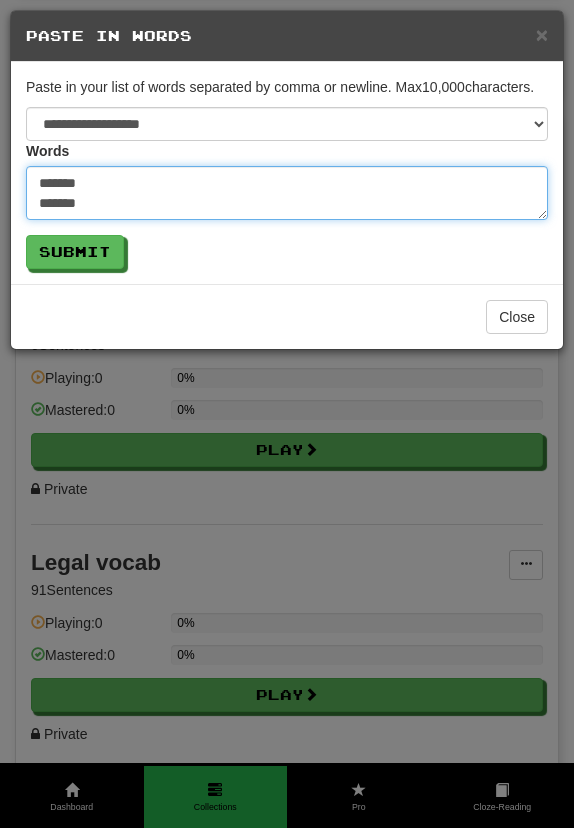 type on "*" 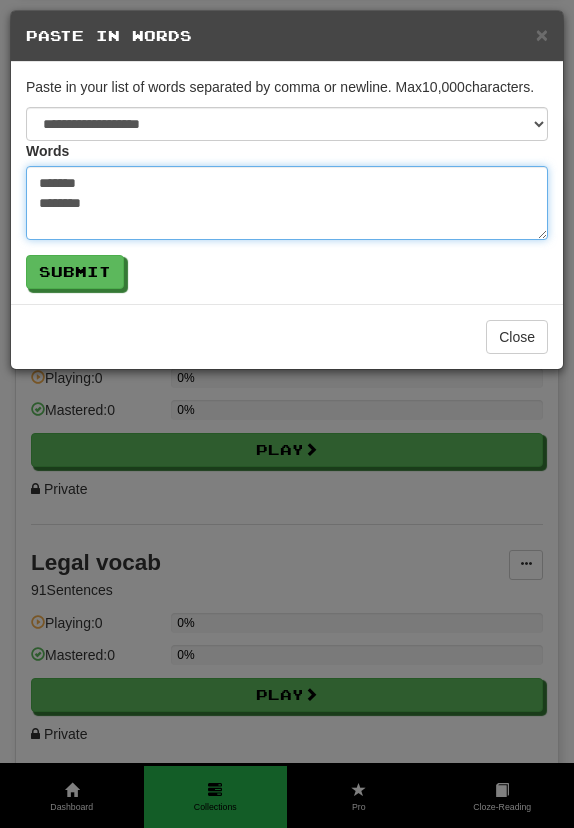 type on "*" 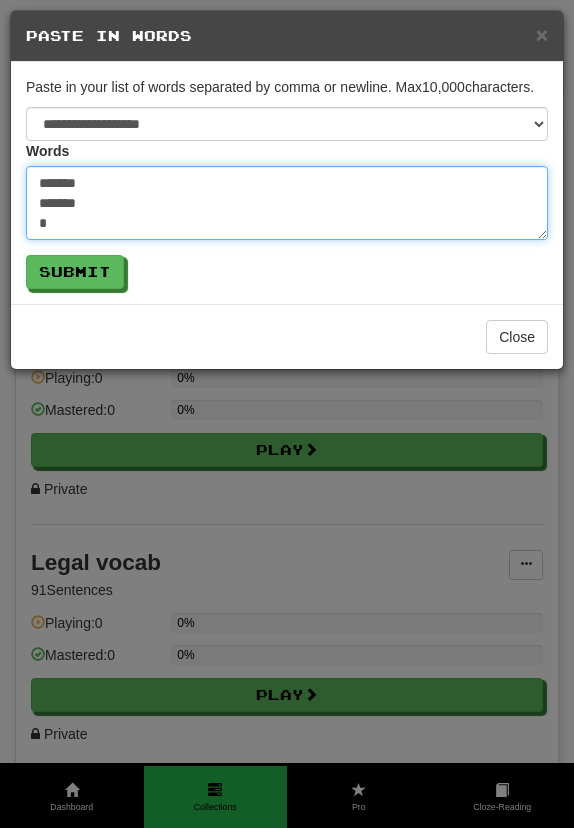 type on "*" 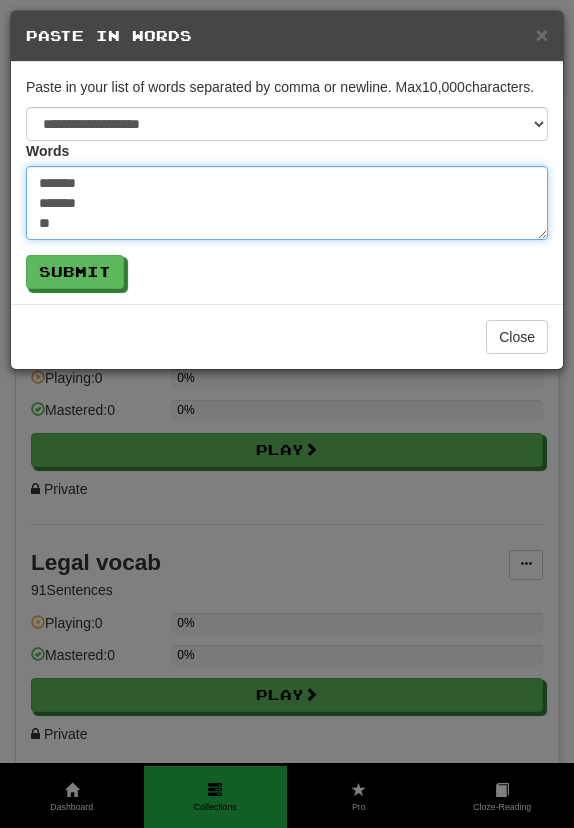 type on "*" 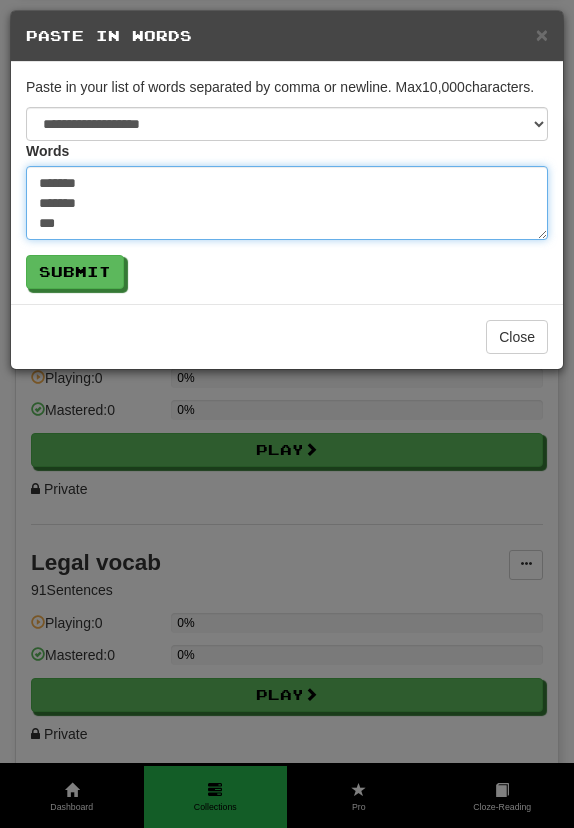 type on "*" 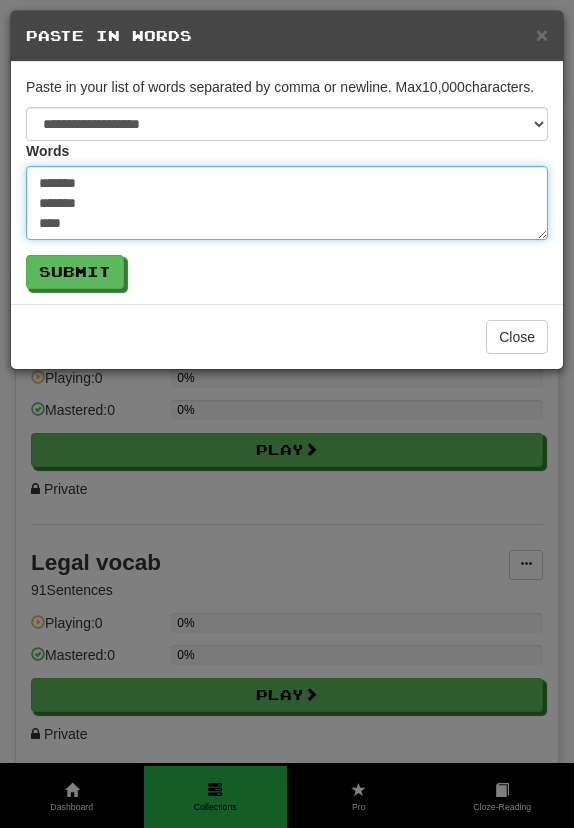 type on "*" 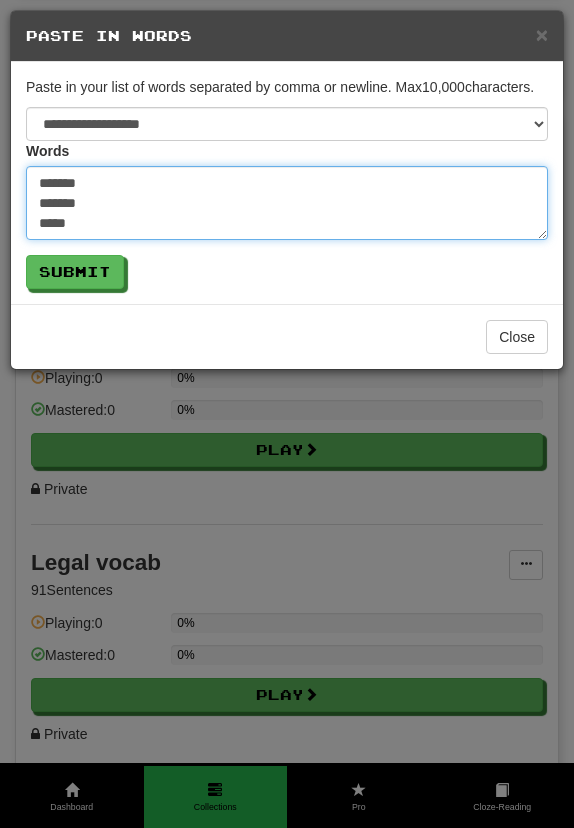 type on "*" 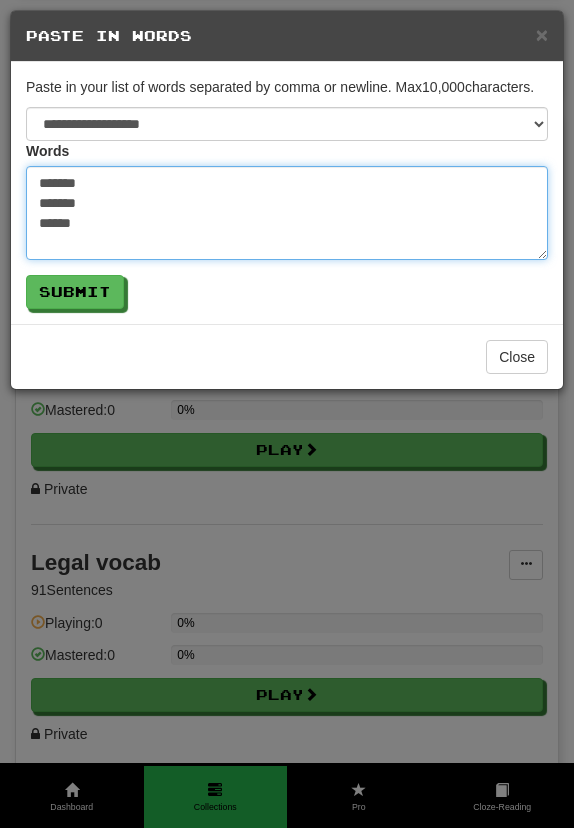 type on "*" 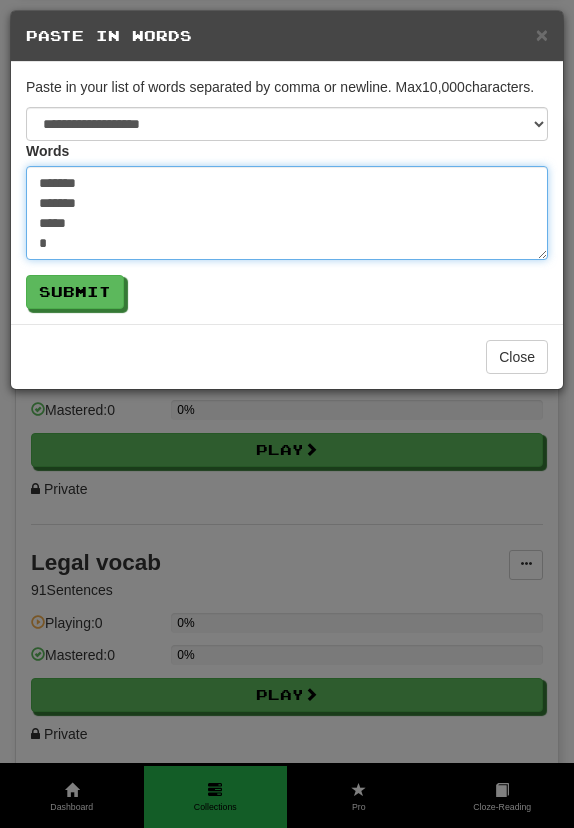 type on "*" 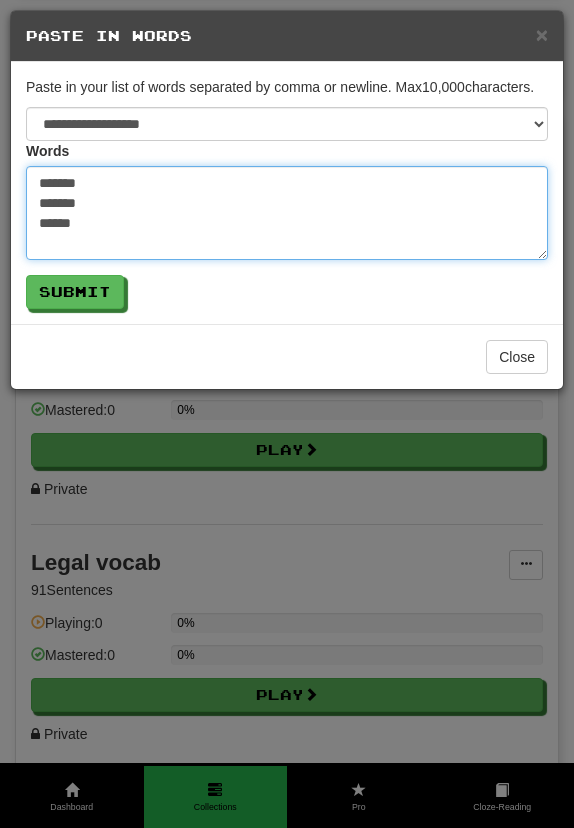 type on "*" 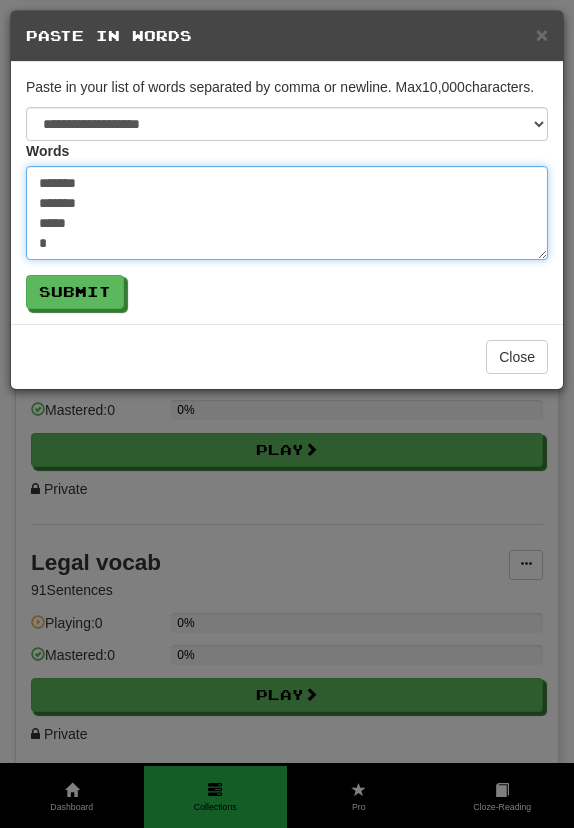 type on "*" 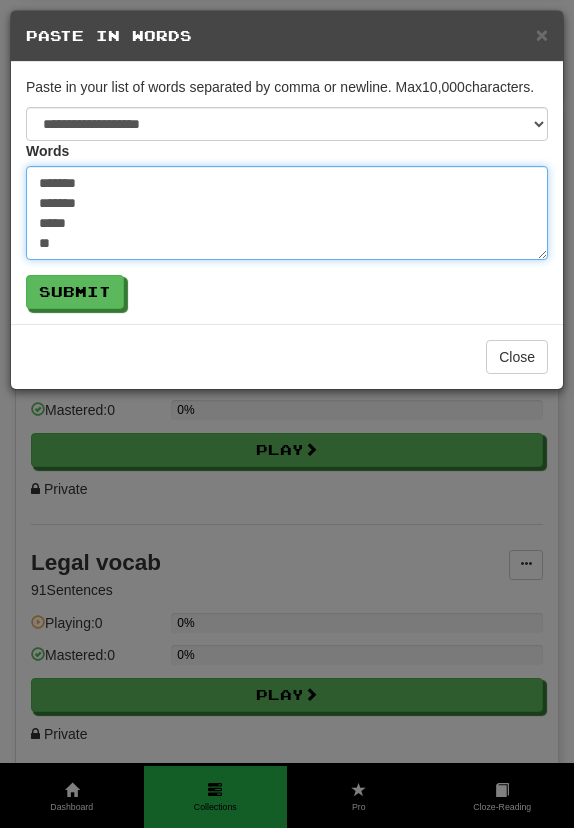type on "*" 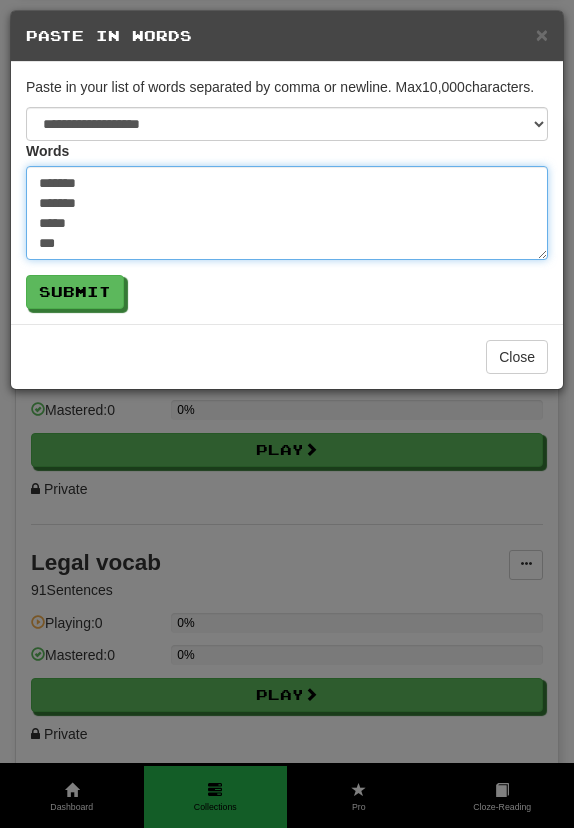 type on "*" 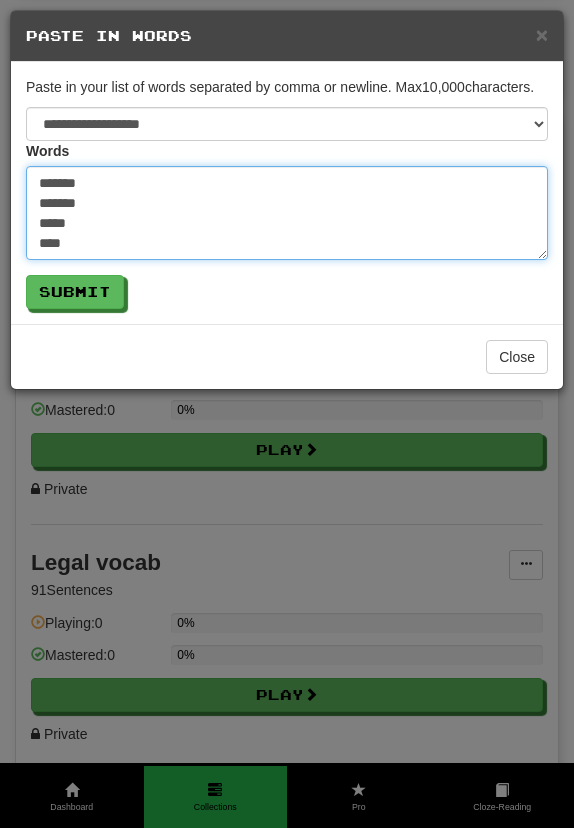 type on "*" 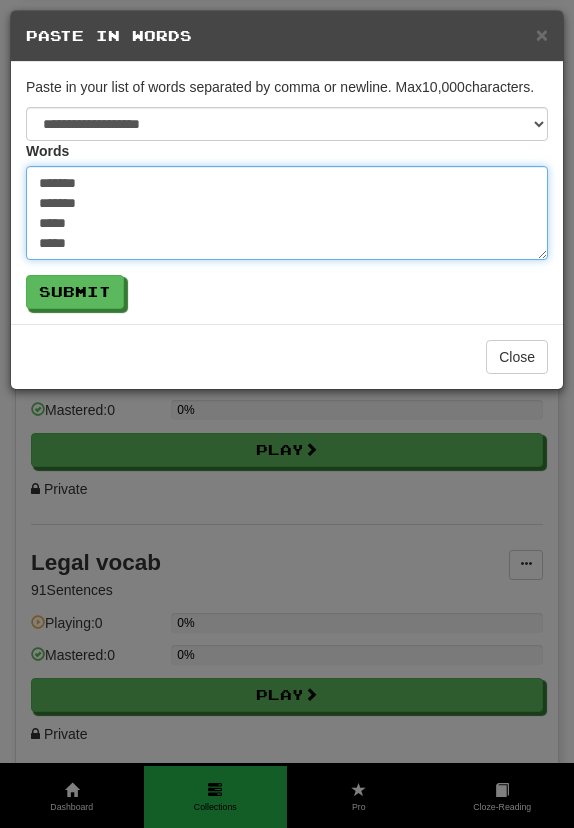 type on "*" 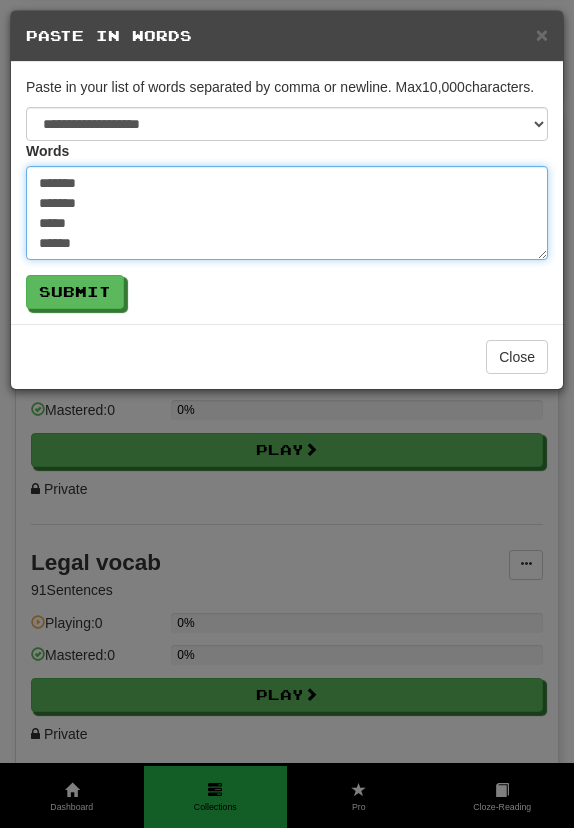type on "*" 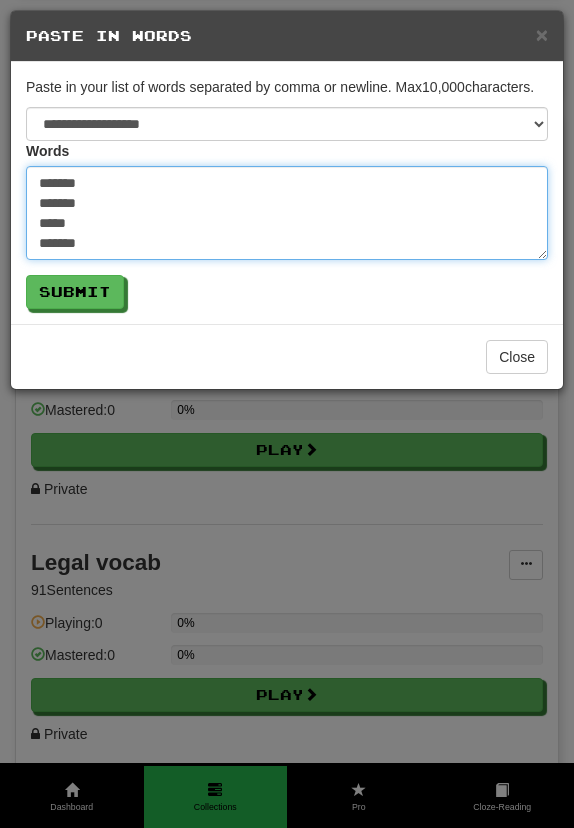 type on "*" 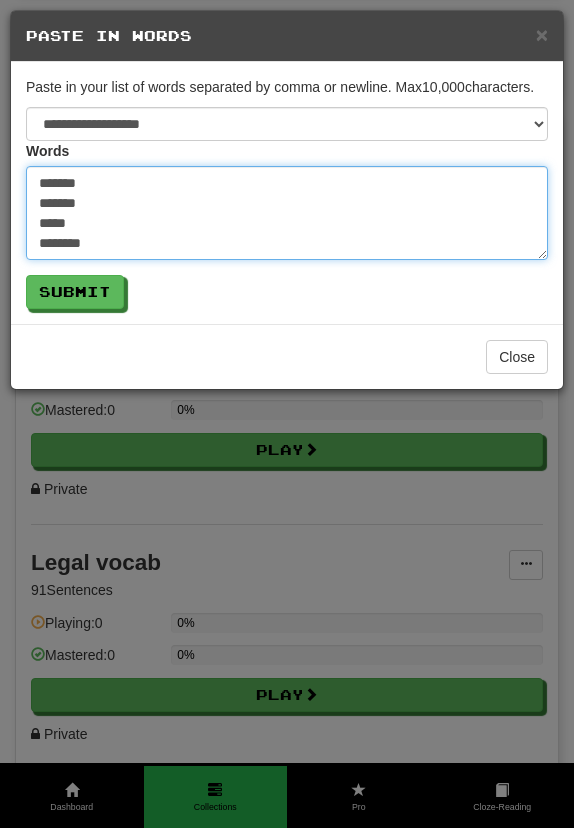 type on "*" 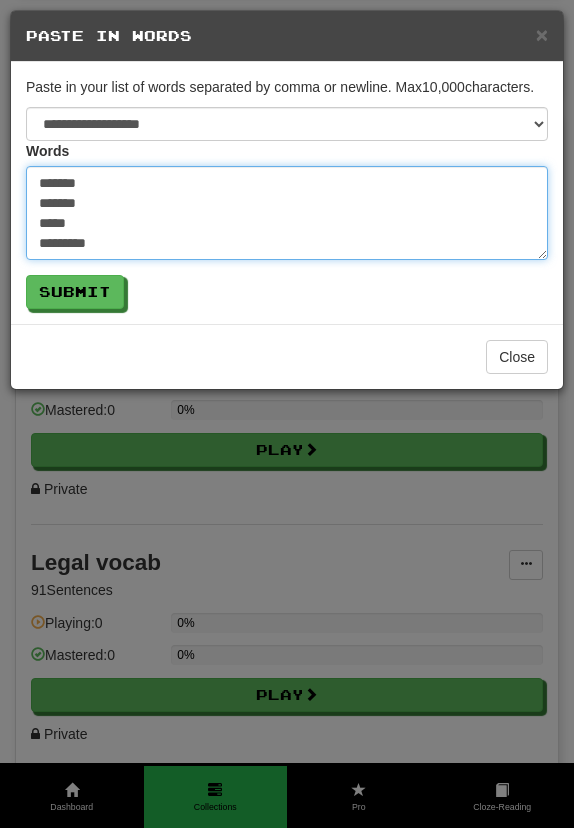 type on "*" 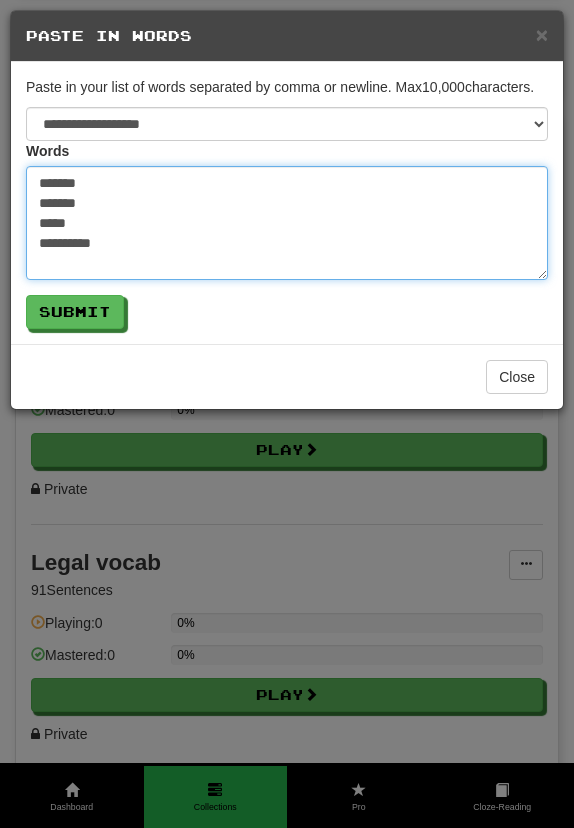 type on "*" 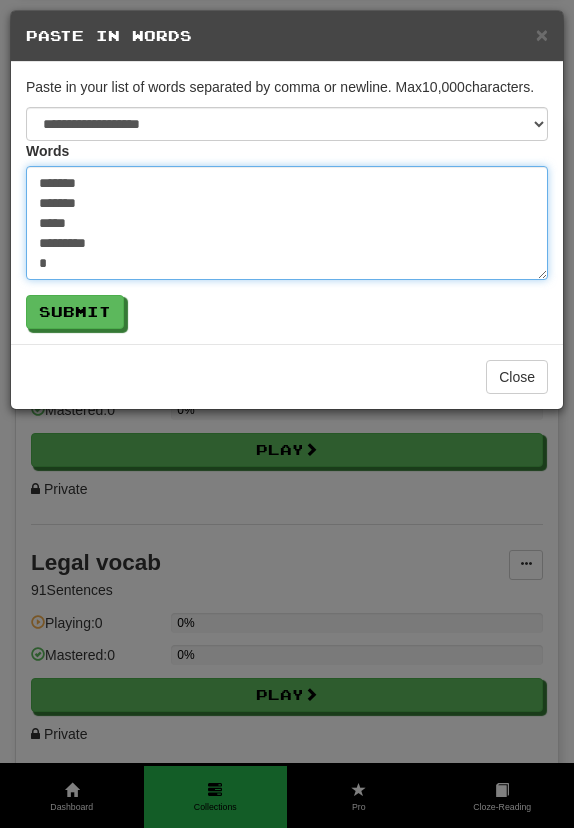 type on "*" 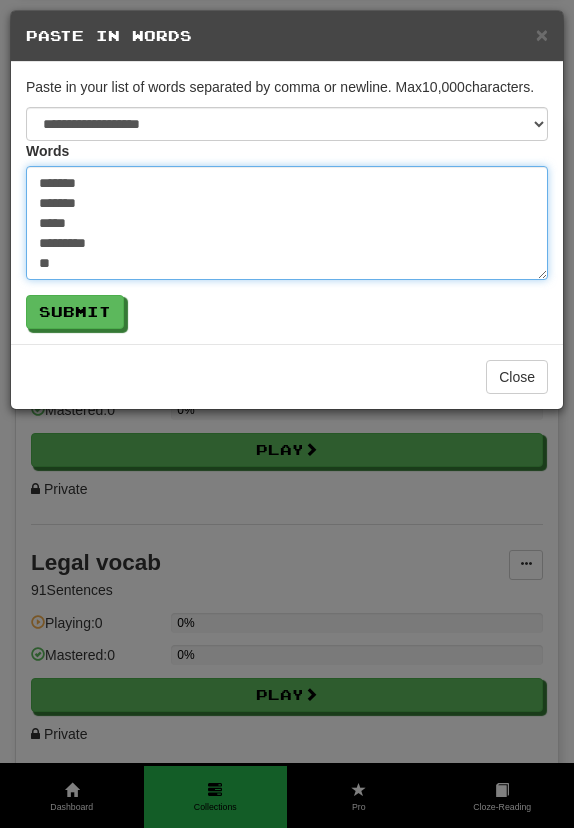 type on "*" 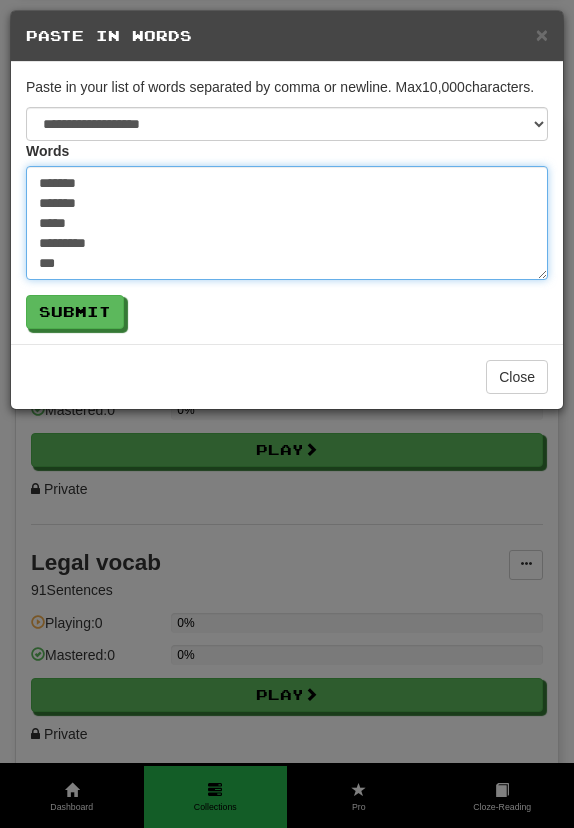 type on "*" 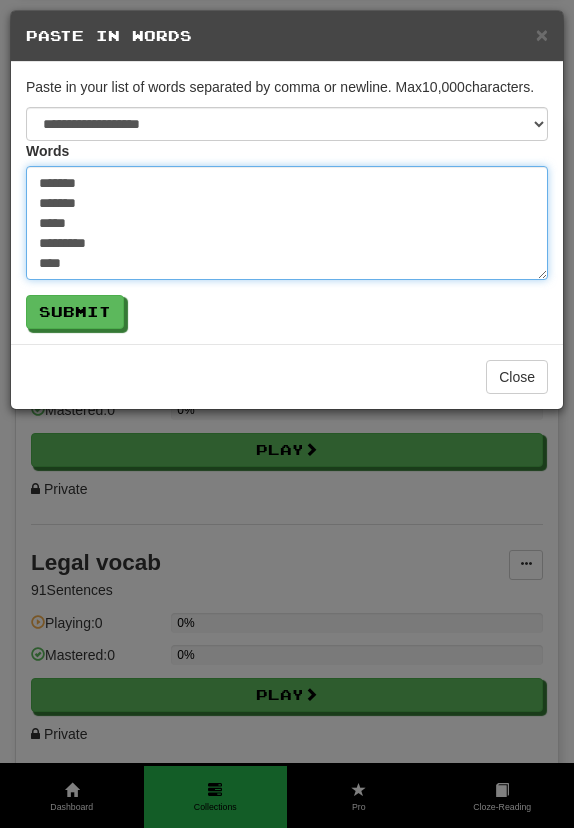 type on "*" 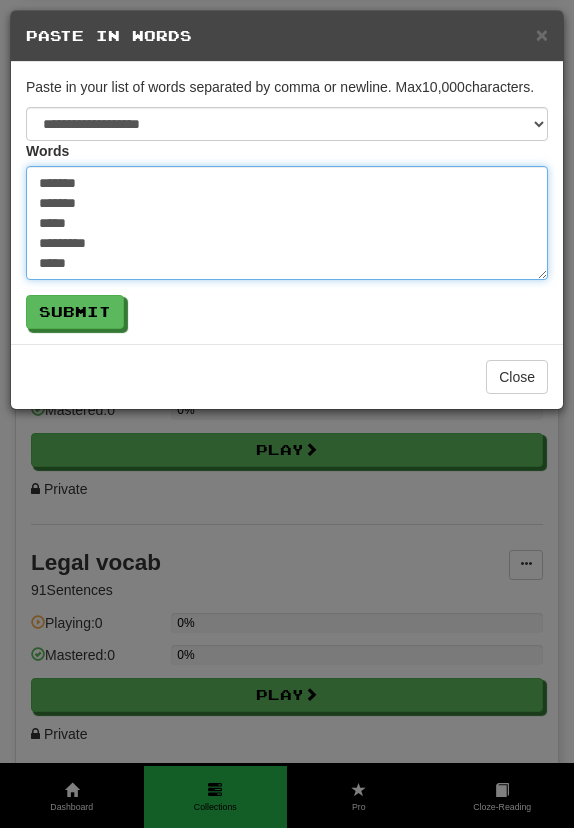 type on "*" 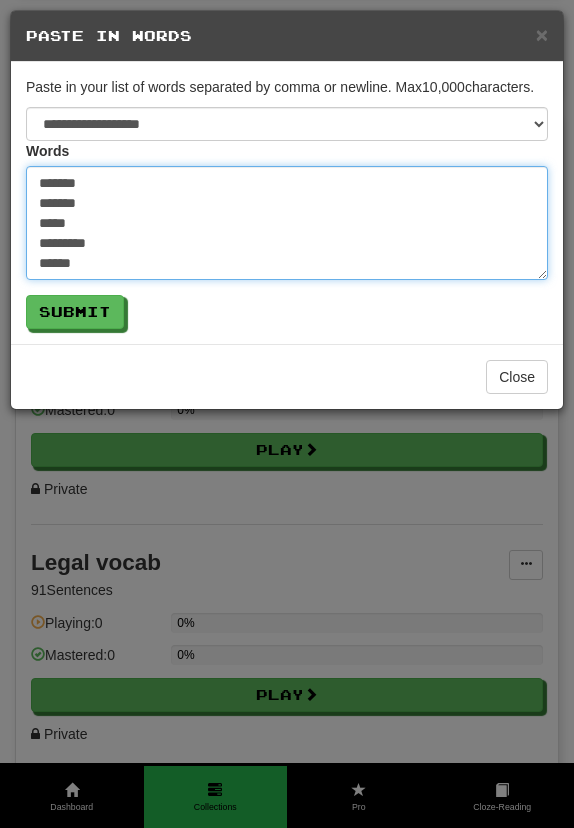 type on "*" 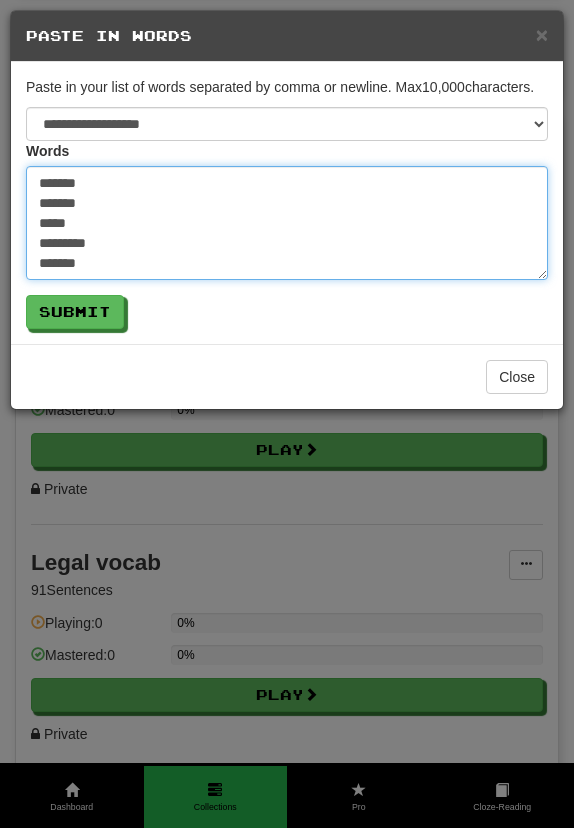 type on "*" 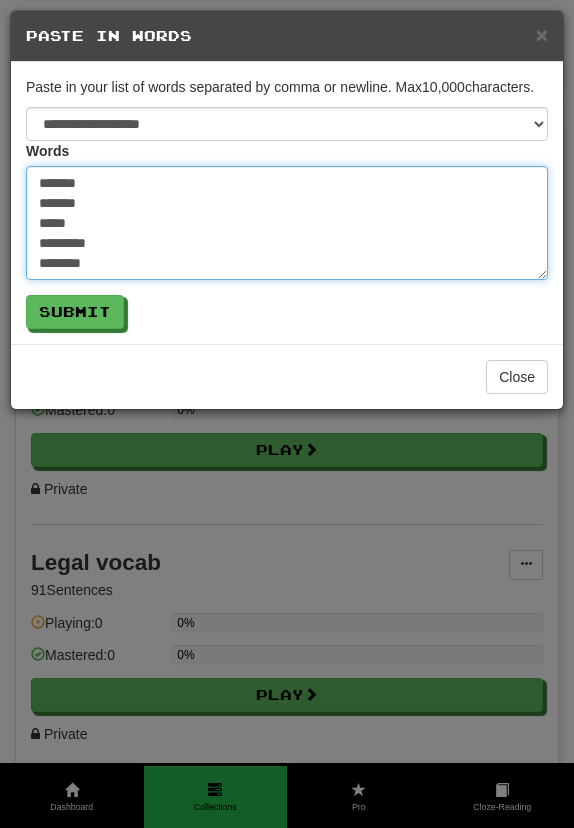 type on "*" 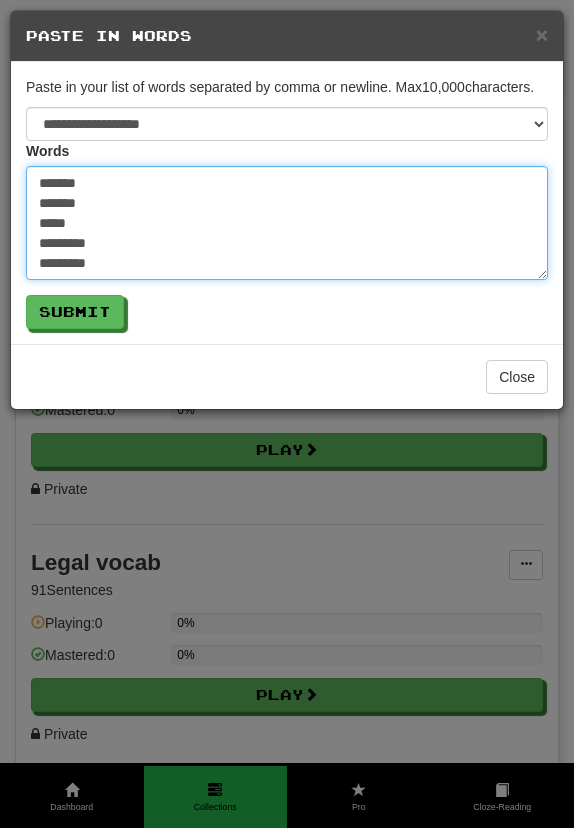 type on "*" 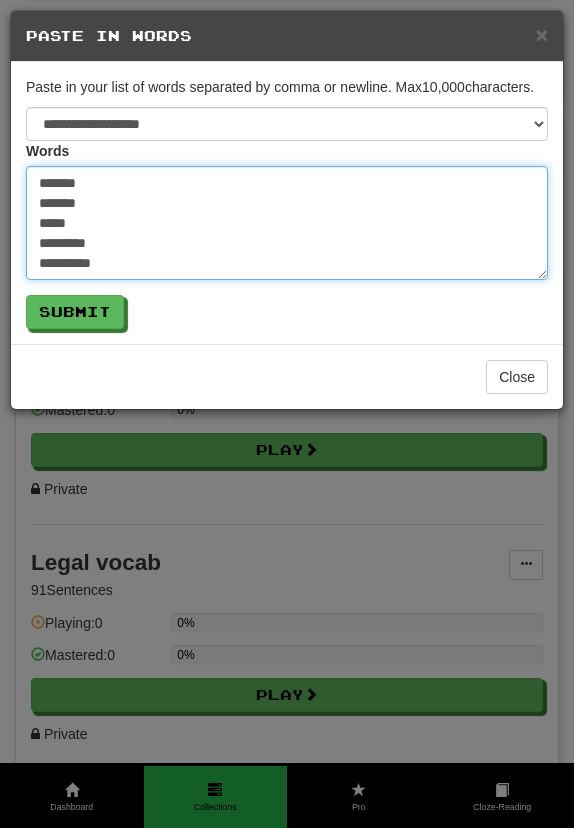 type on "*" 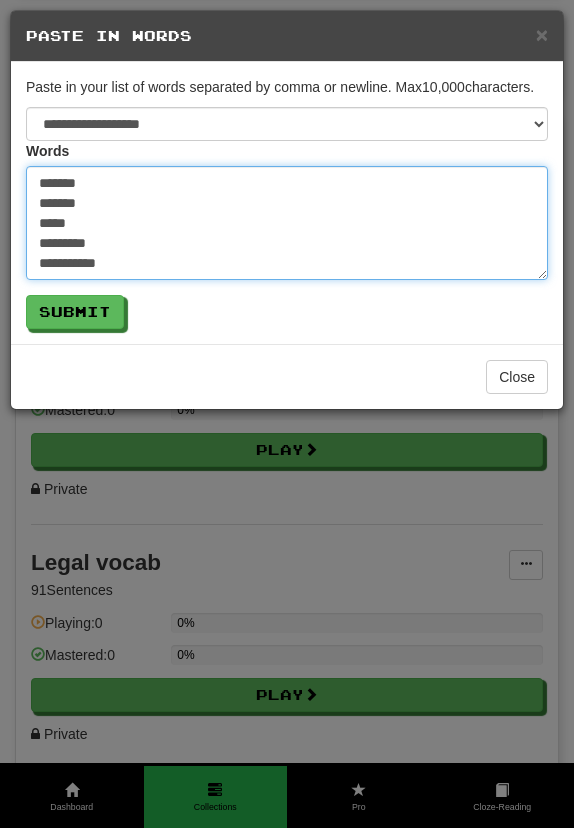 type on "**********" 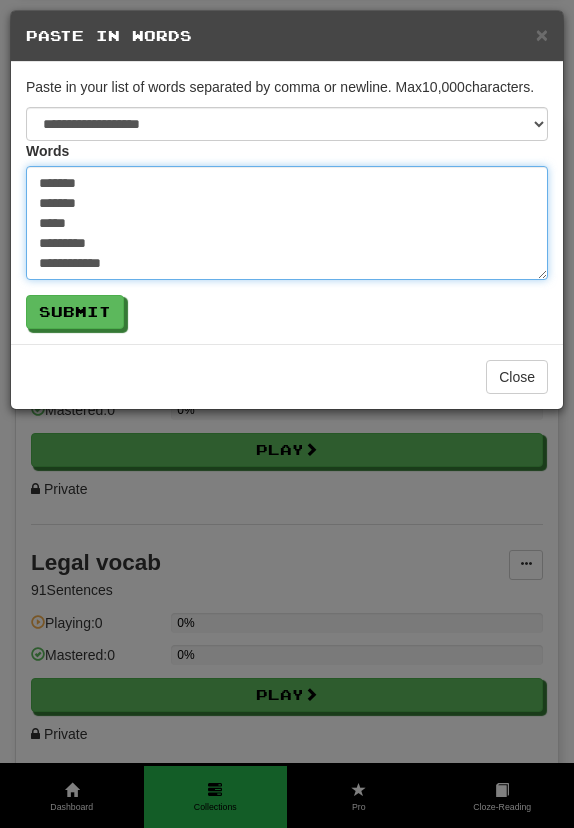 type on "*" 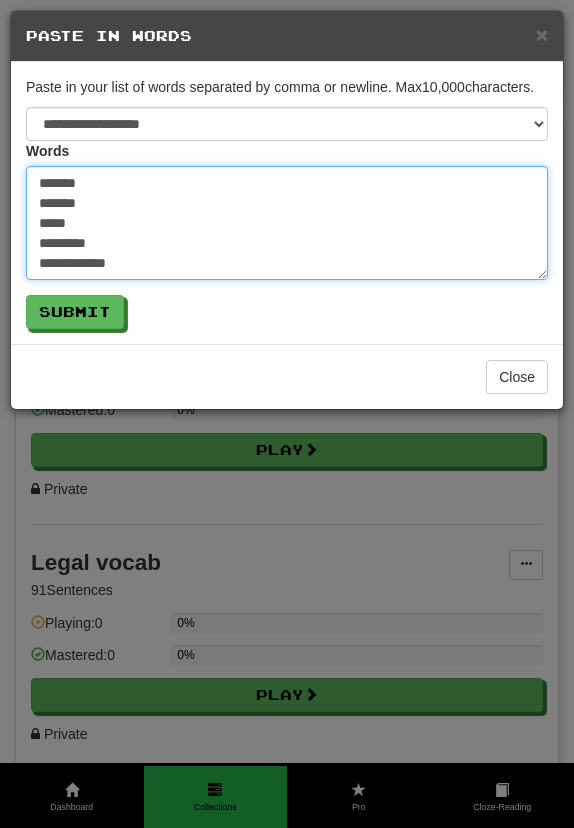 type on "*" 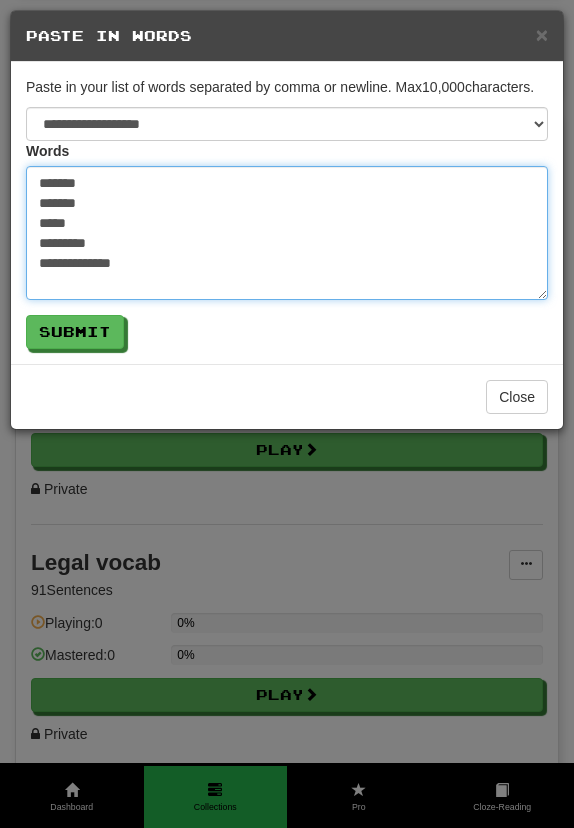 type on "*" 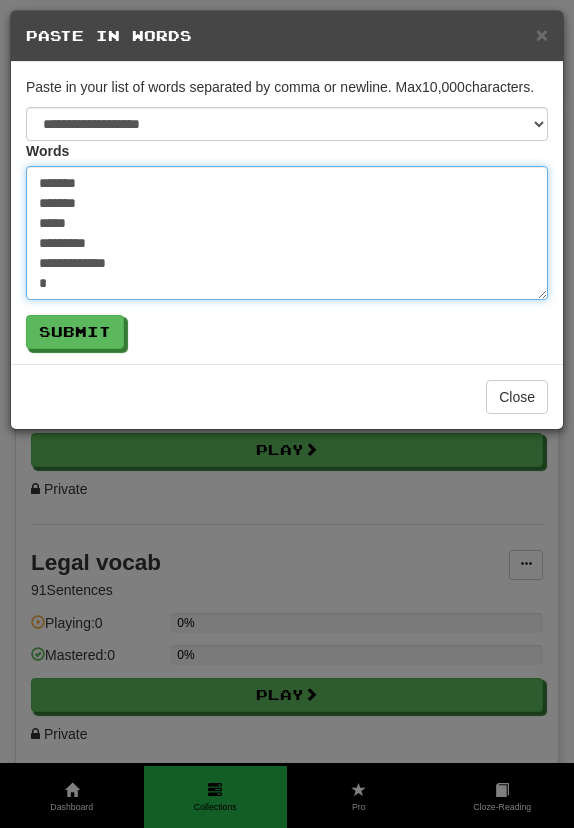 type on "*" 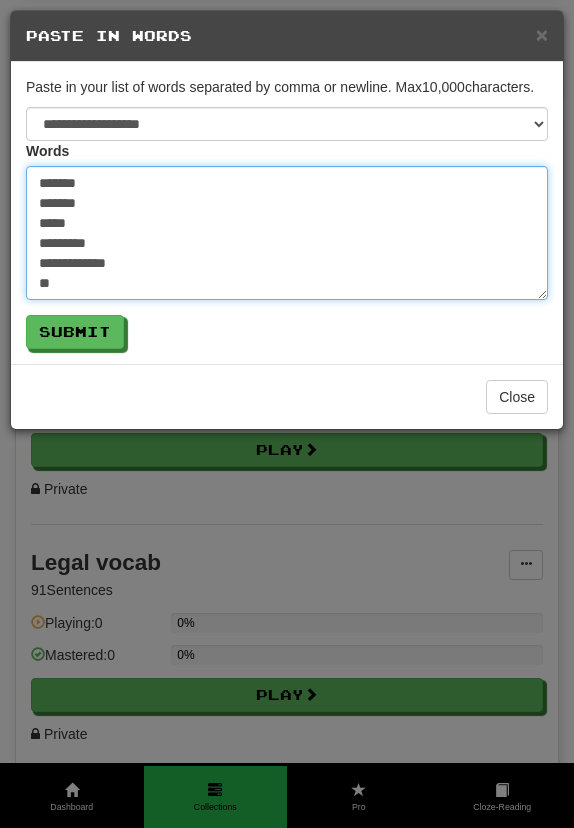 type on "*" 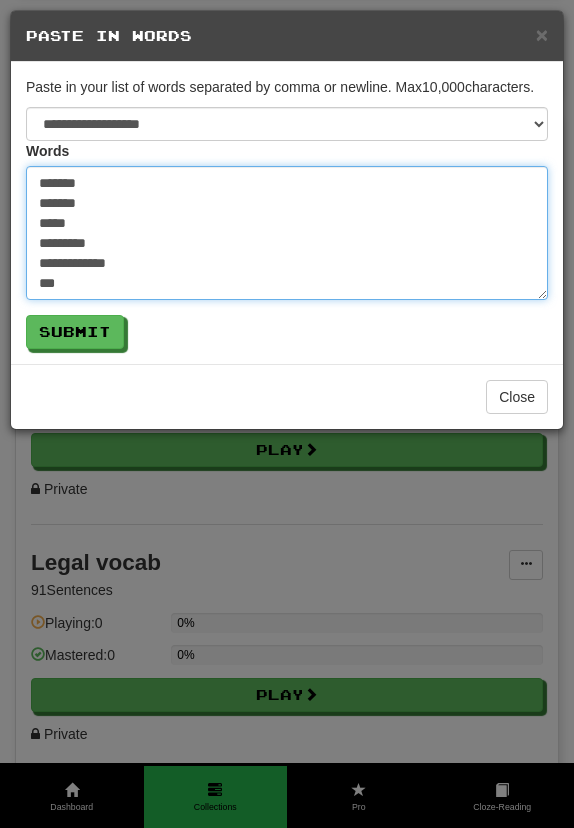 type on "*" 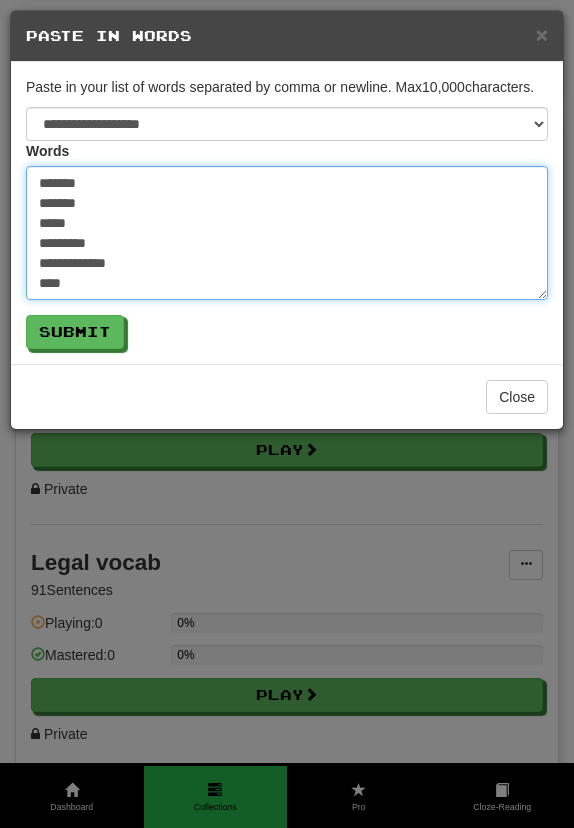 type on "*" 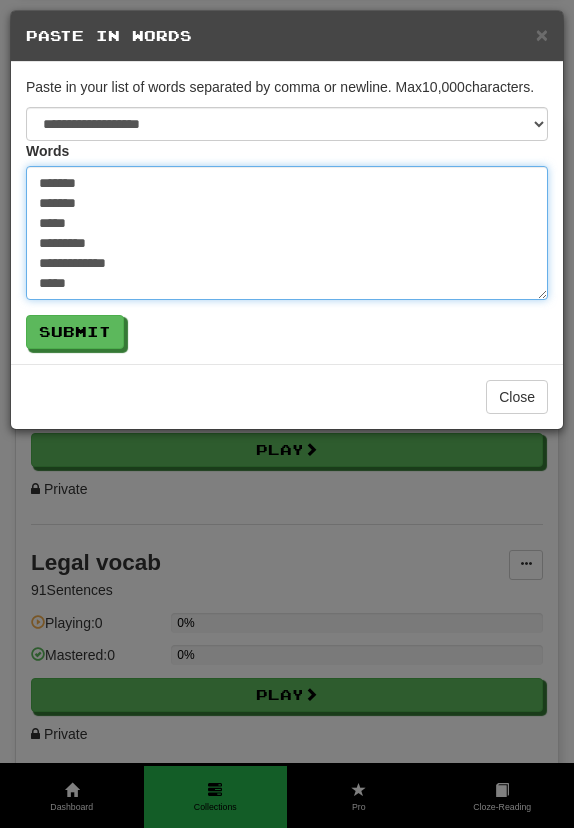 type on "*" 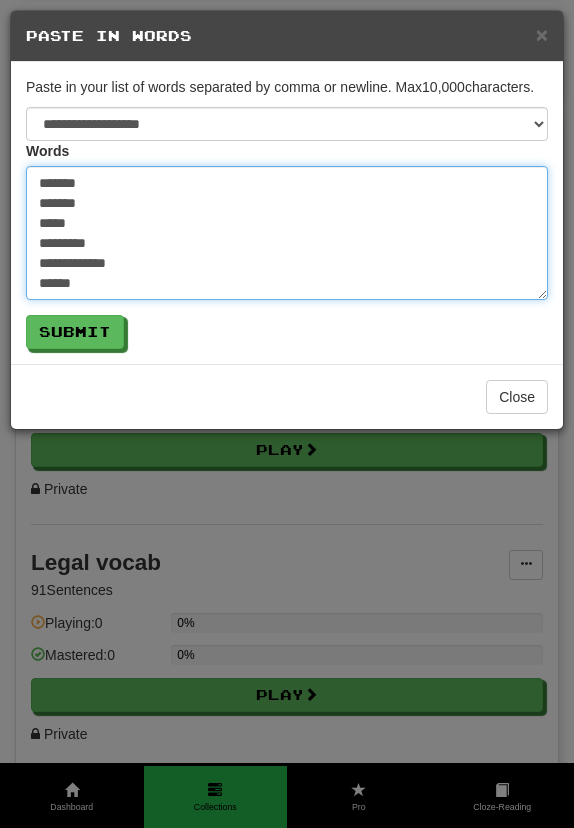 type on "*" 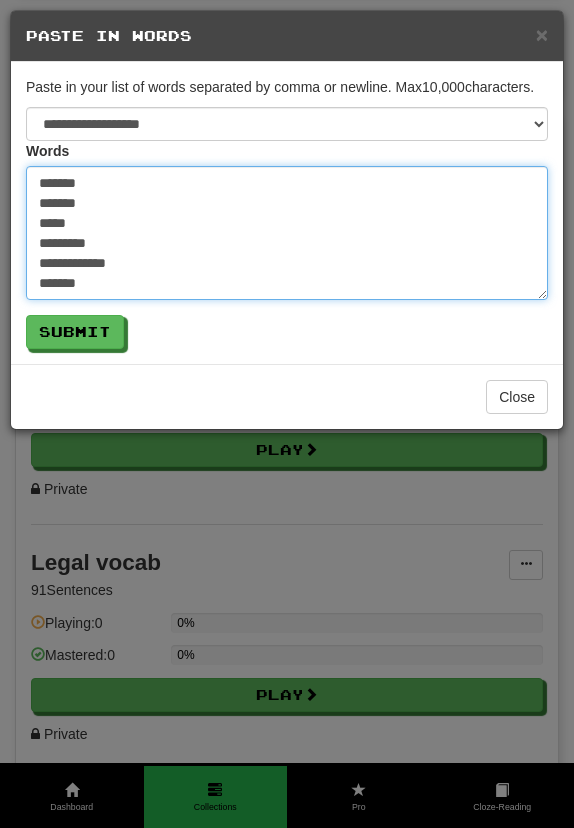 type on "*" 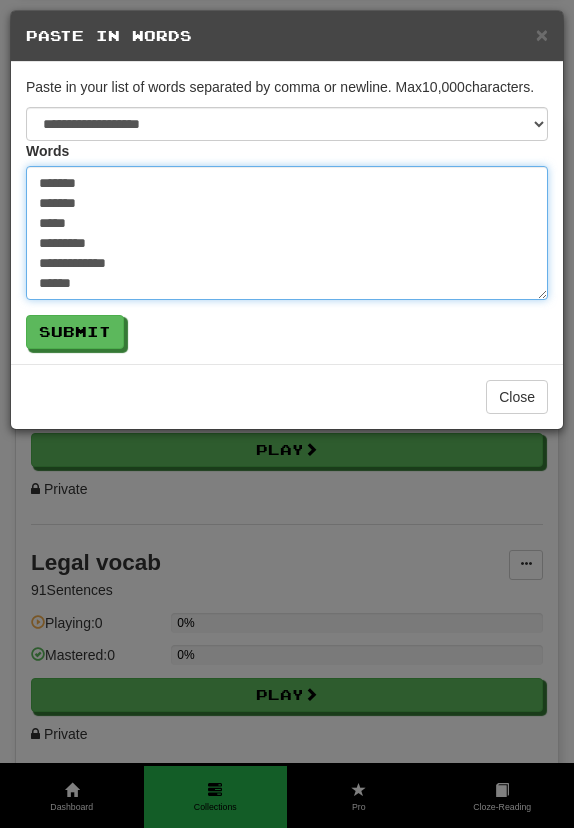 type on "*" 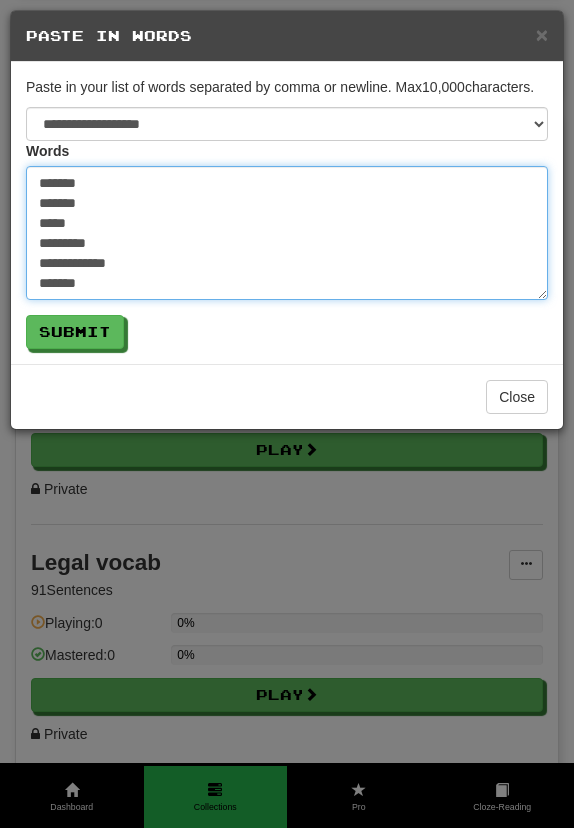 click on "**********" at bounding box center (287, 233) 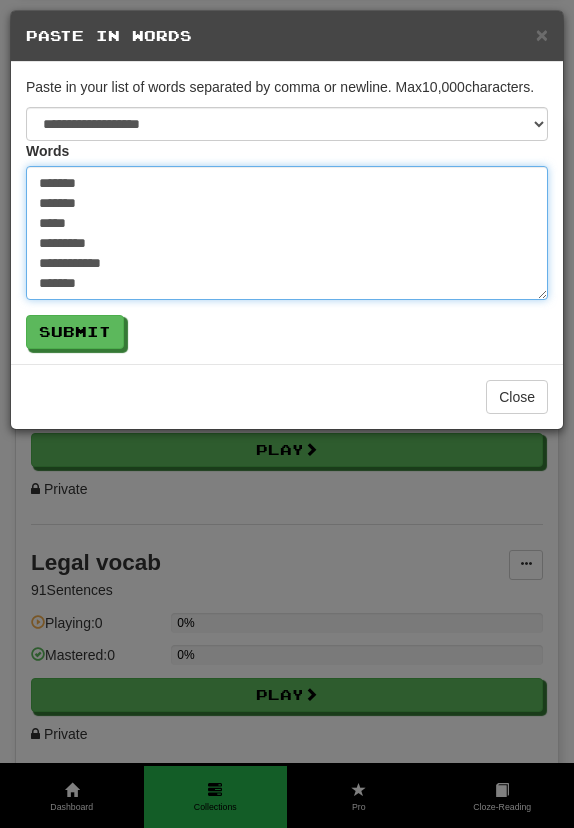 type on "*" 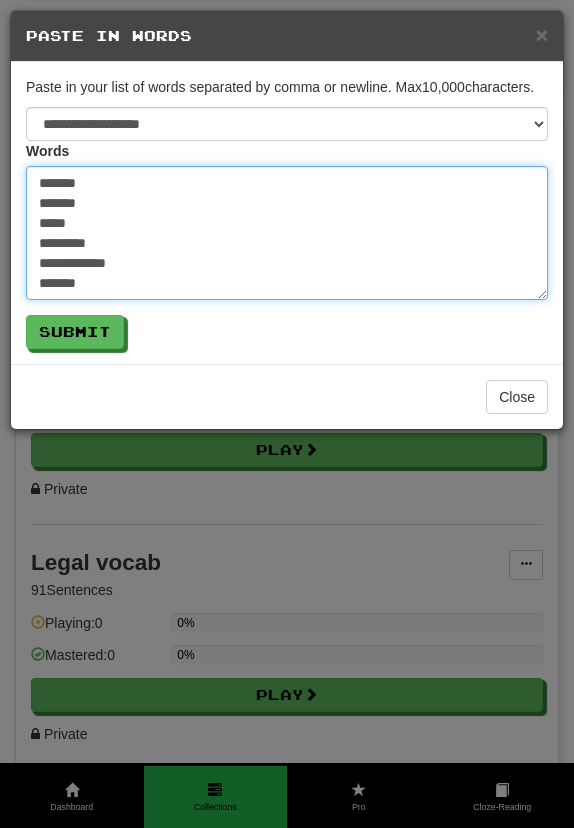 click on "**********" at bounding box center (287, 233) 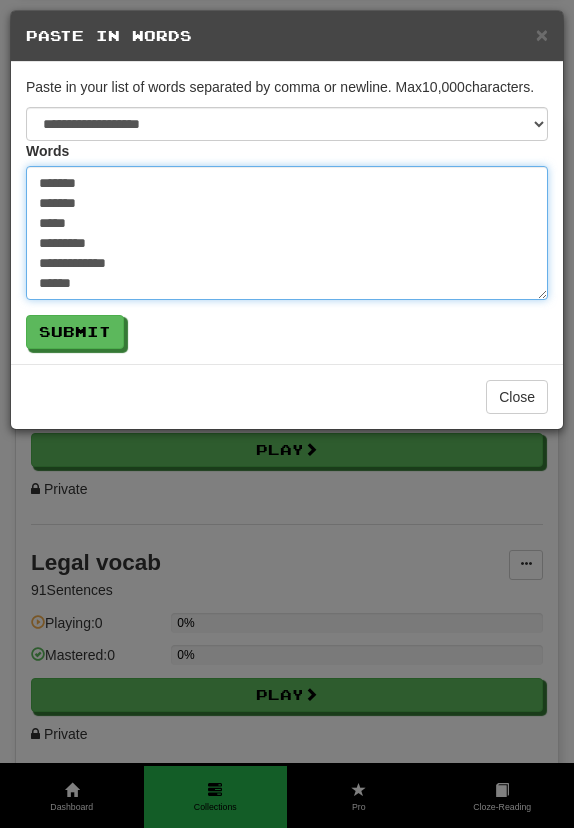 type on "*" 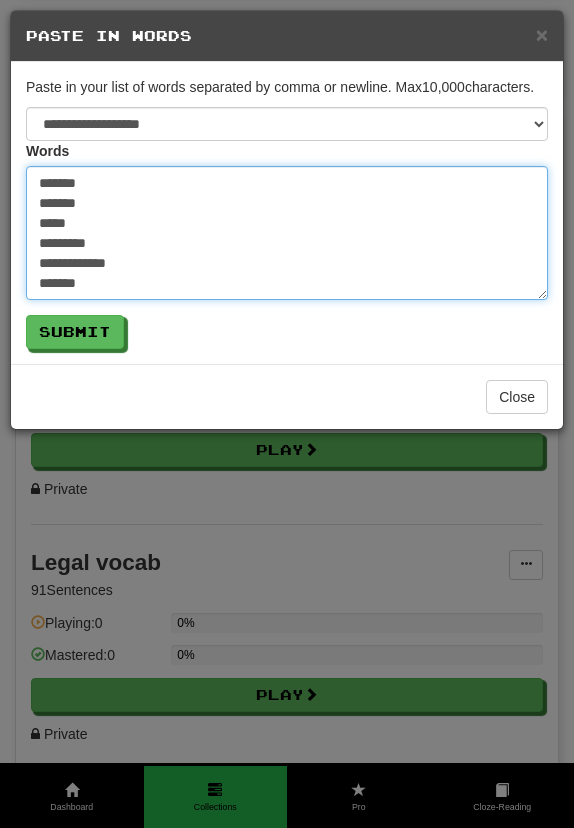 type on "*" 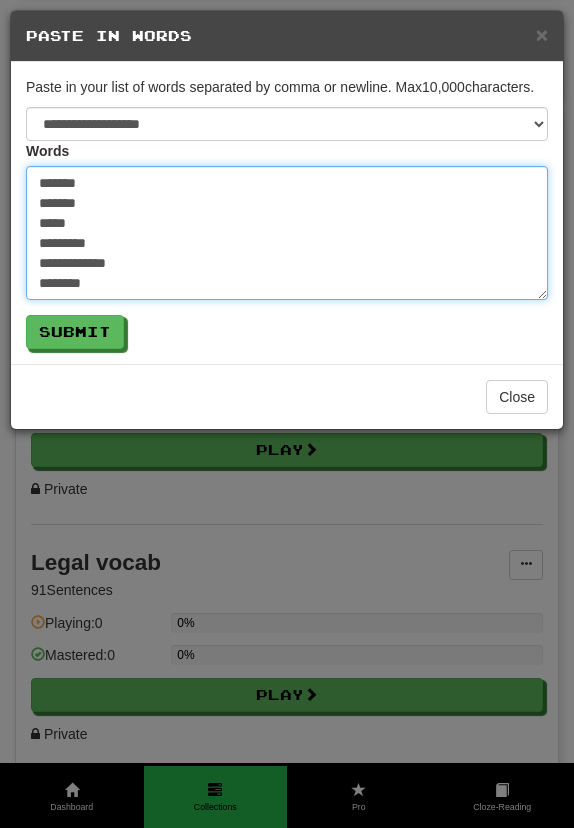 type on "*" 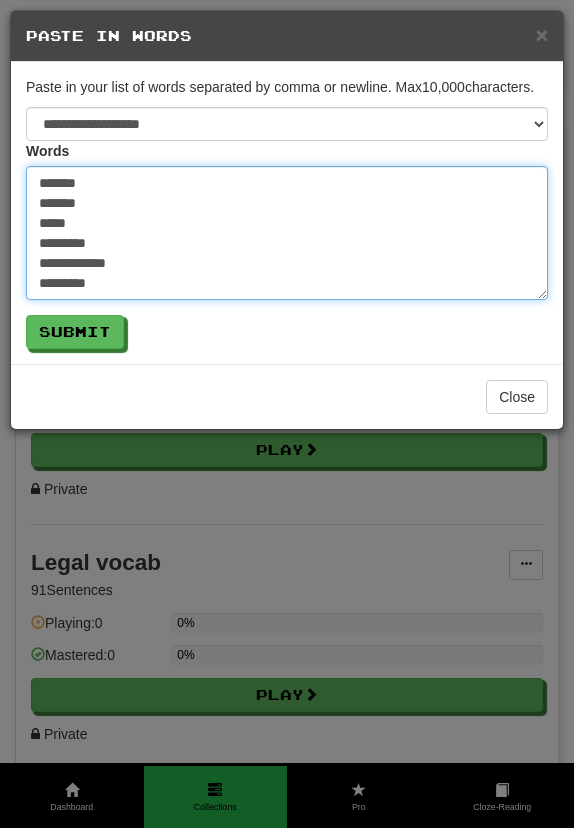 type on "*" 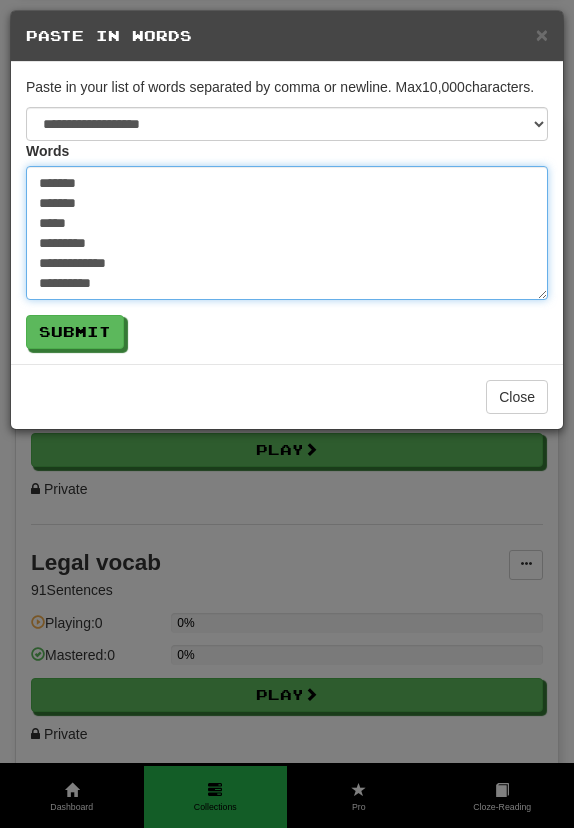 type on "**********" 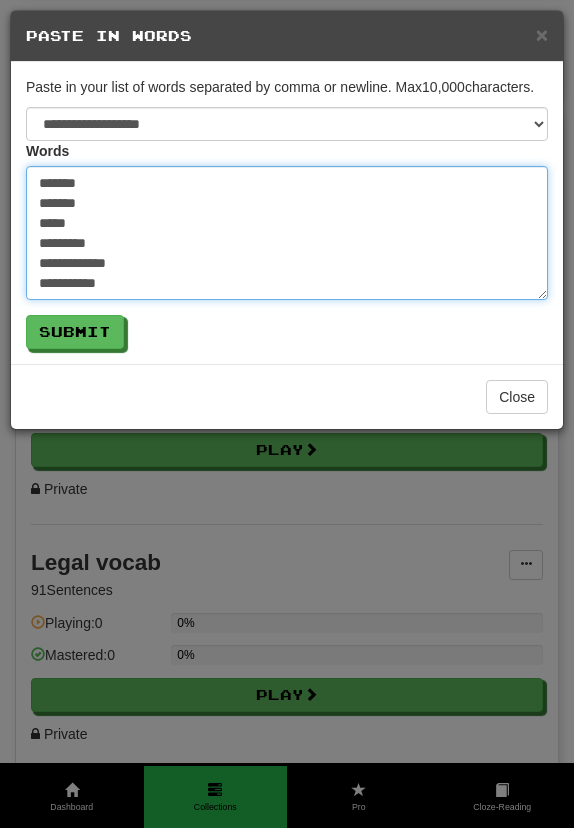 type on "**********" 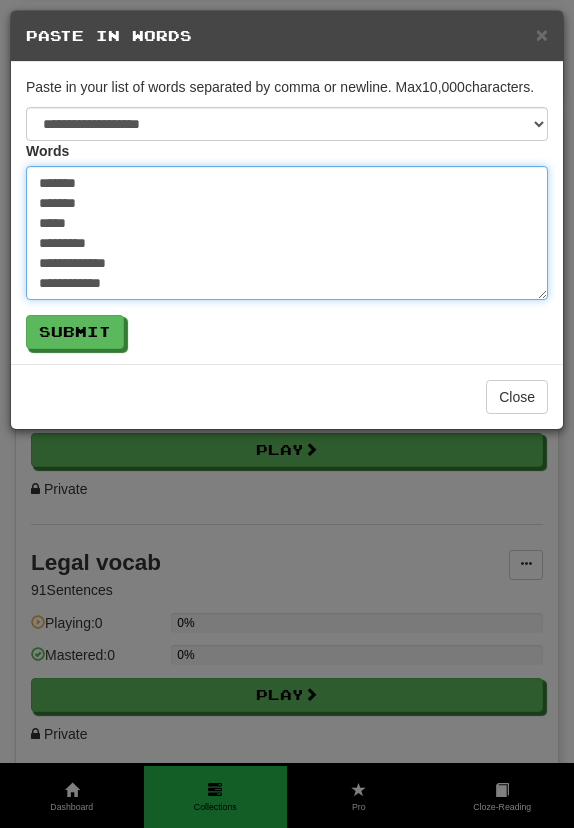 type on "*" 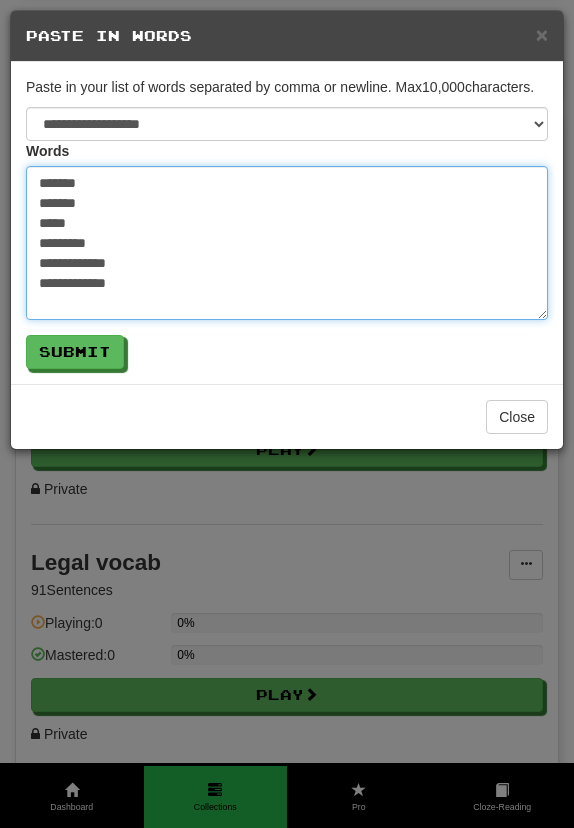 type on "*" 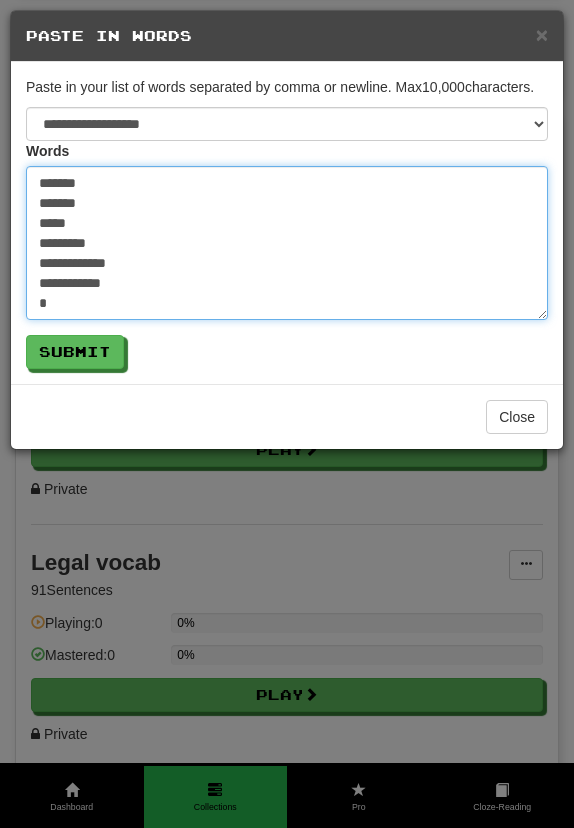 type on "*" 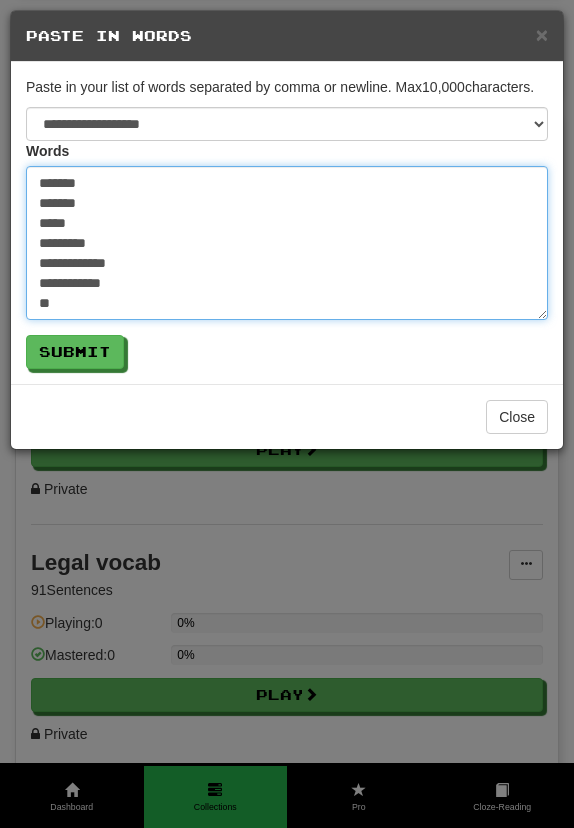 type on "*" 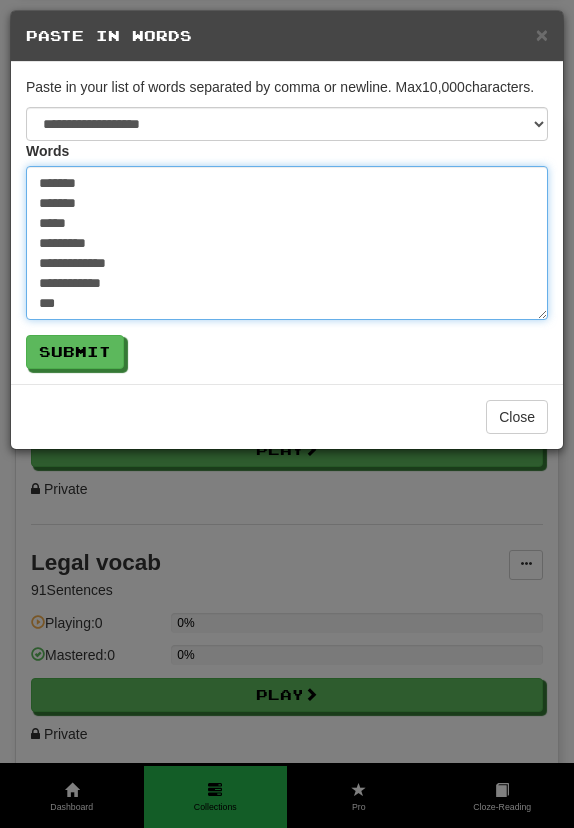 type on "*" 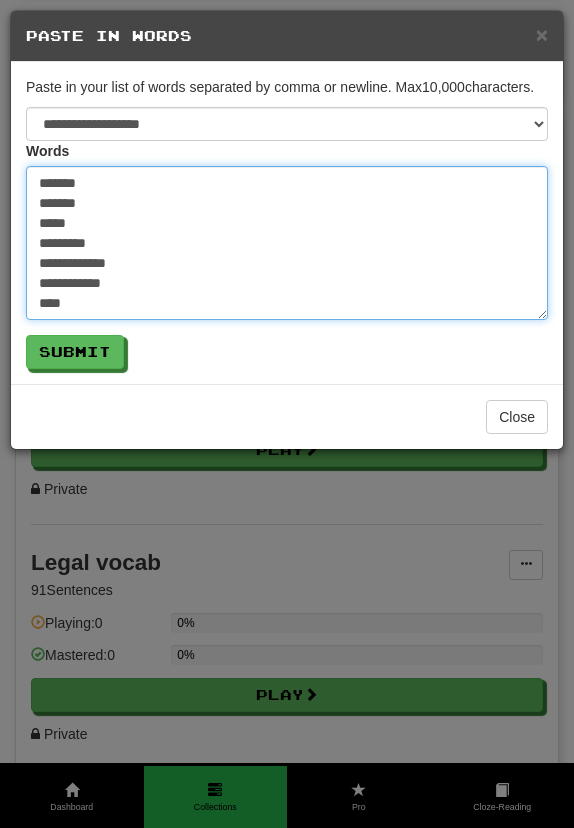 type on "*" 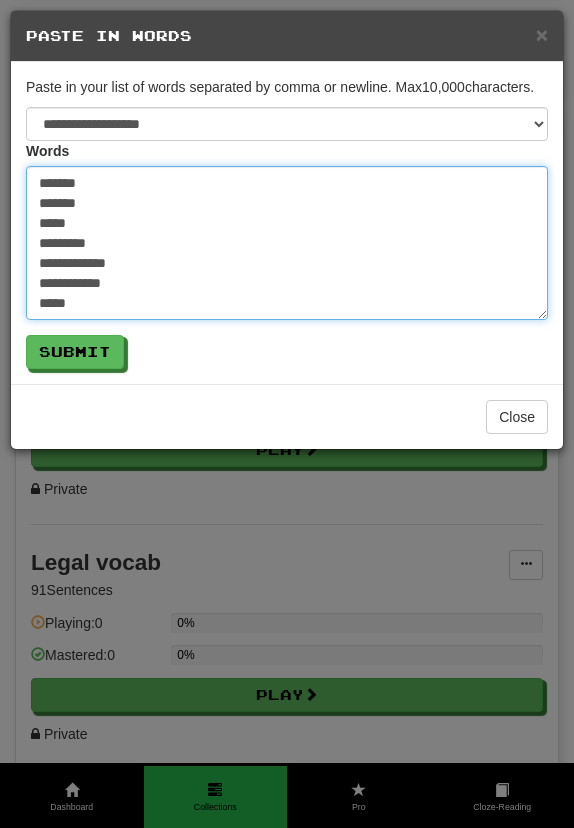 type on "*" 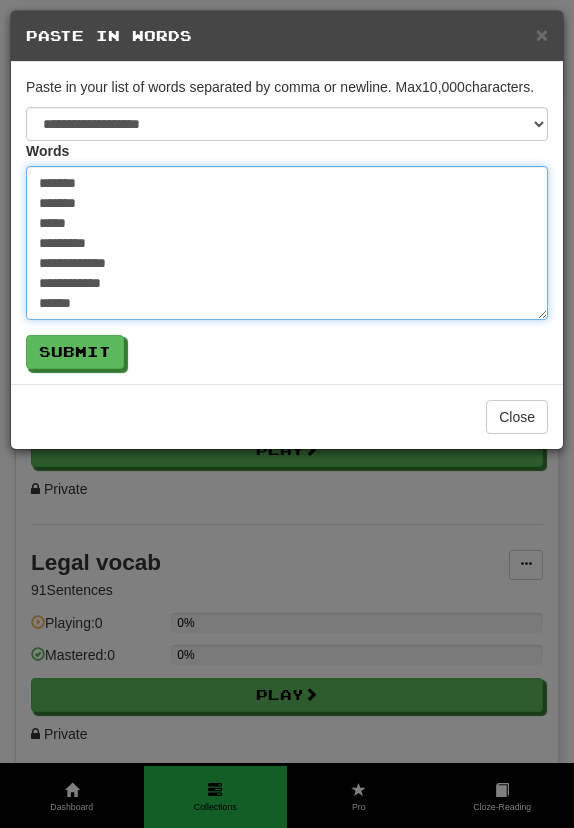 type on "*" 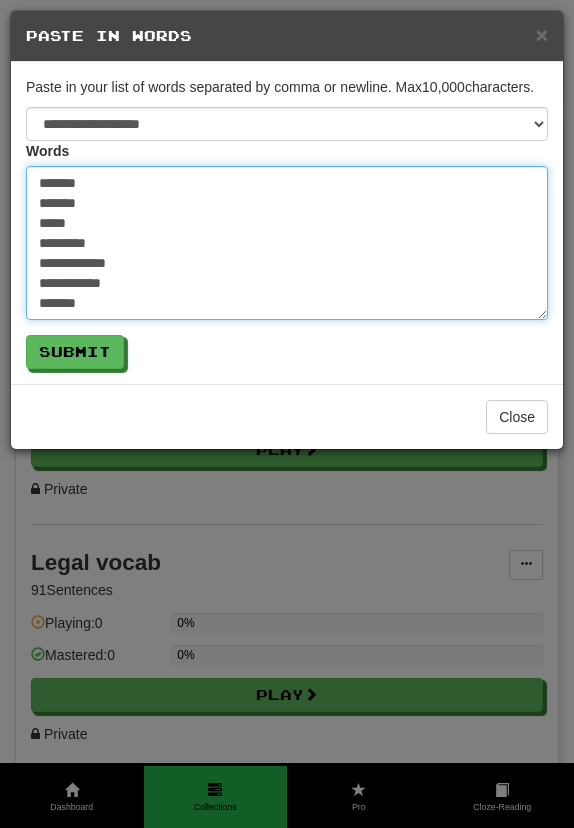 type on "*" 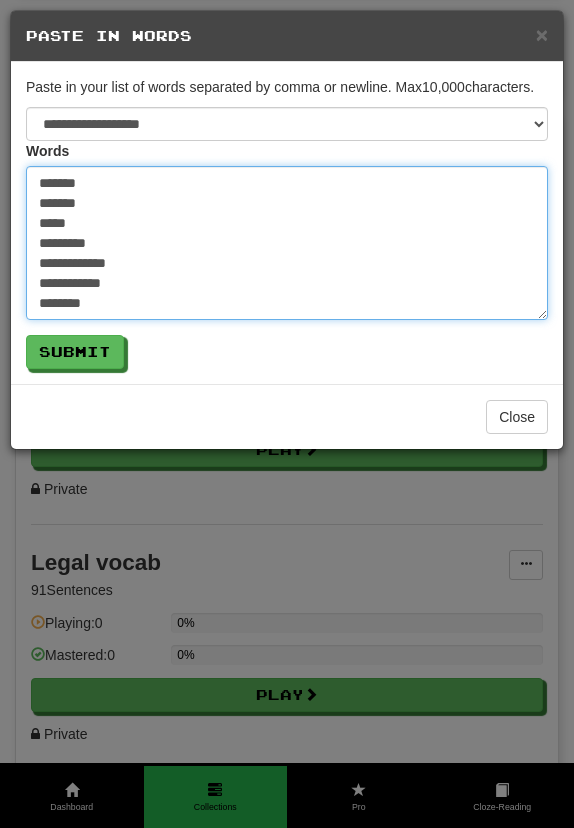 type on "*" 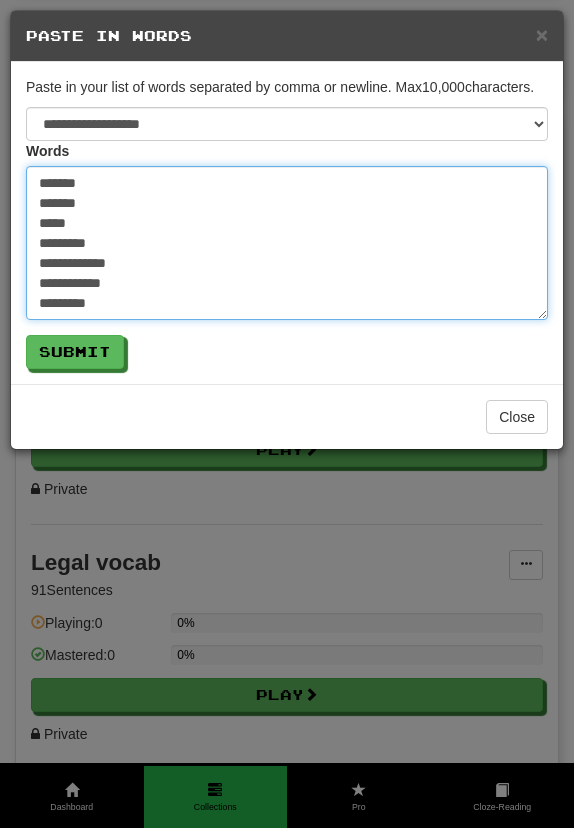 type on "*" 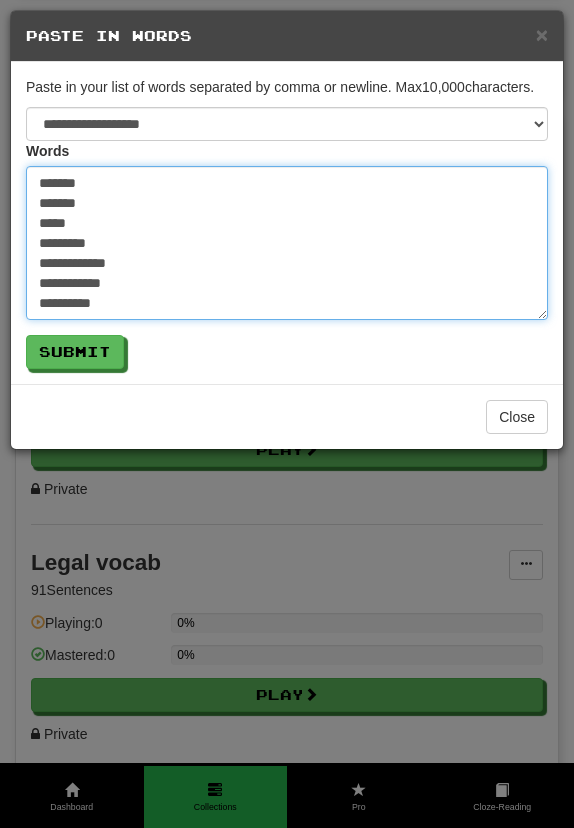 type on "*" 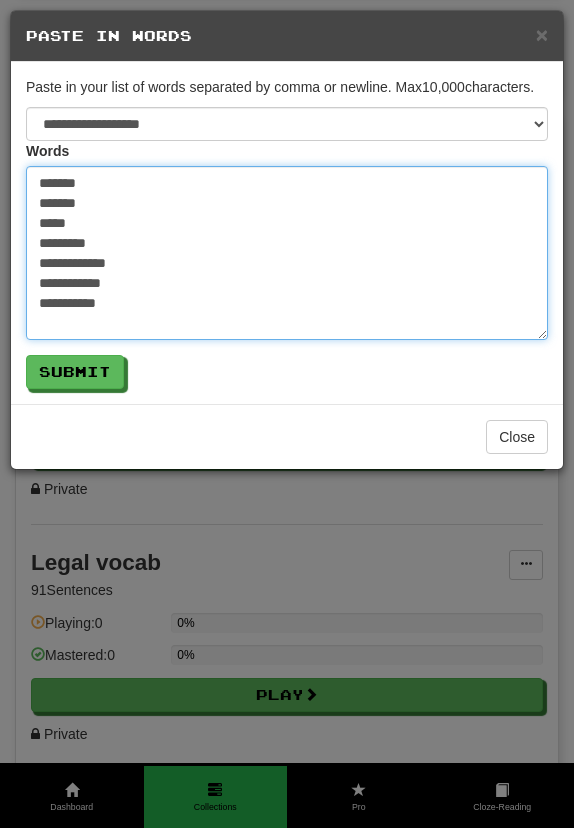 type on "*" 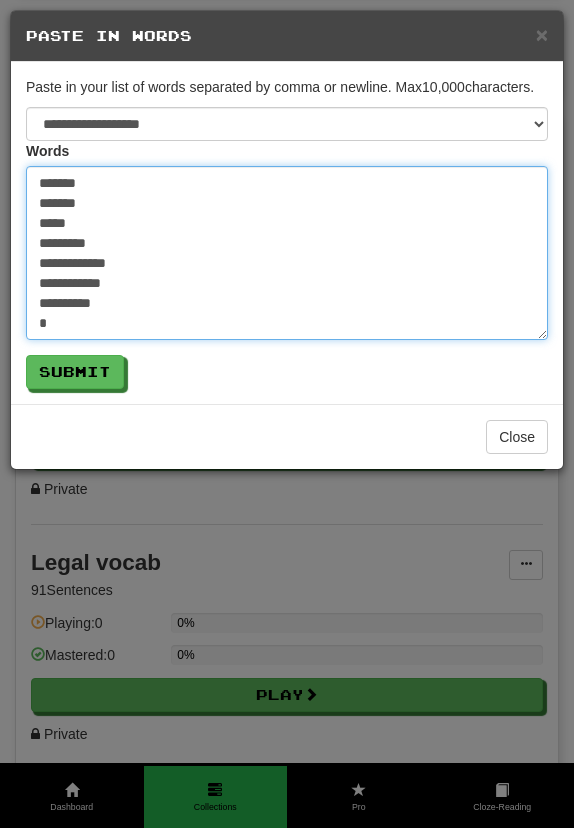 type on "*" 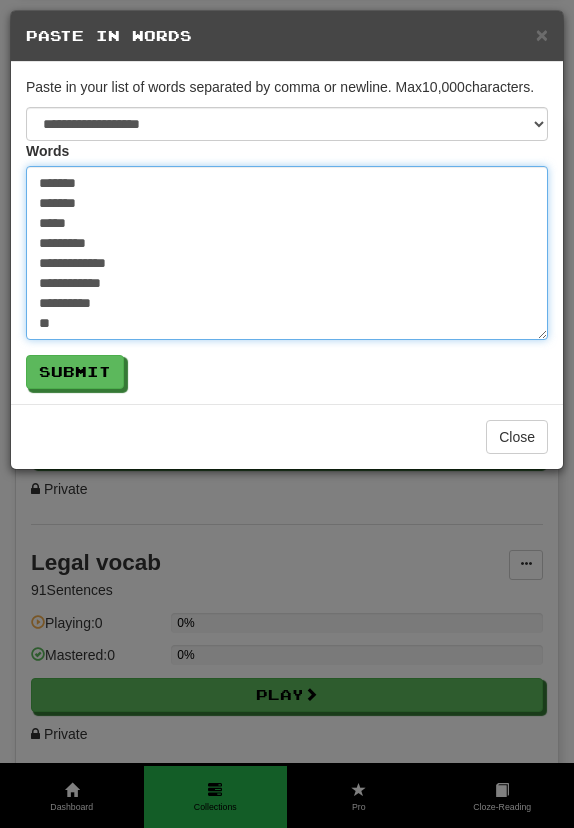 type on "*" 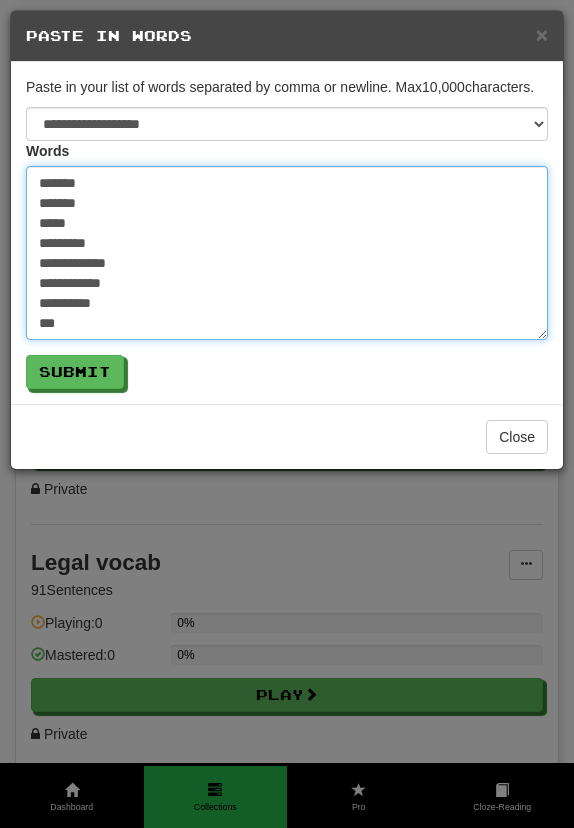 type on "*" 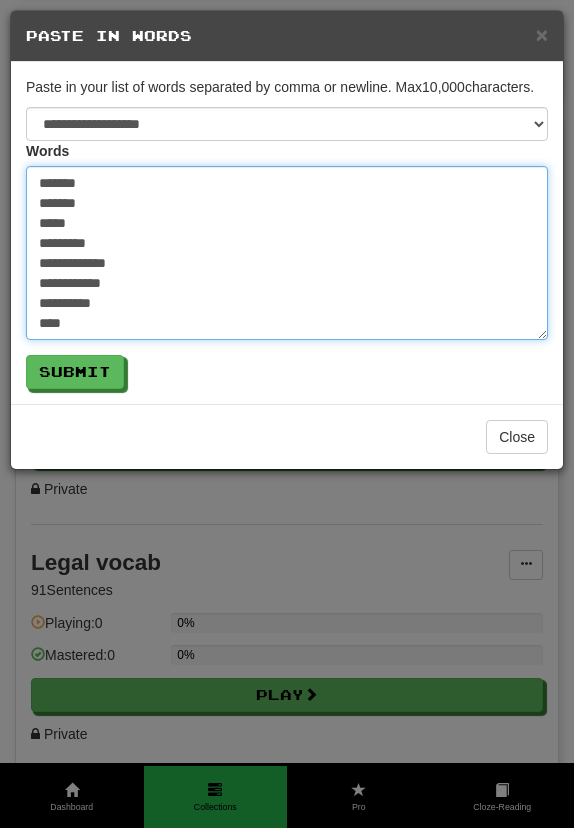 type on "*" 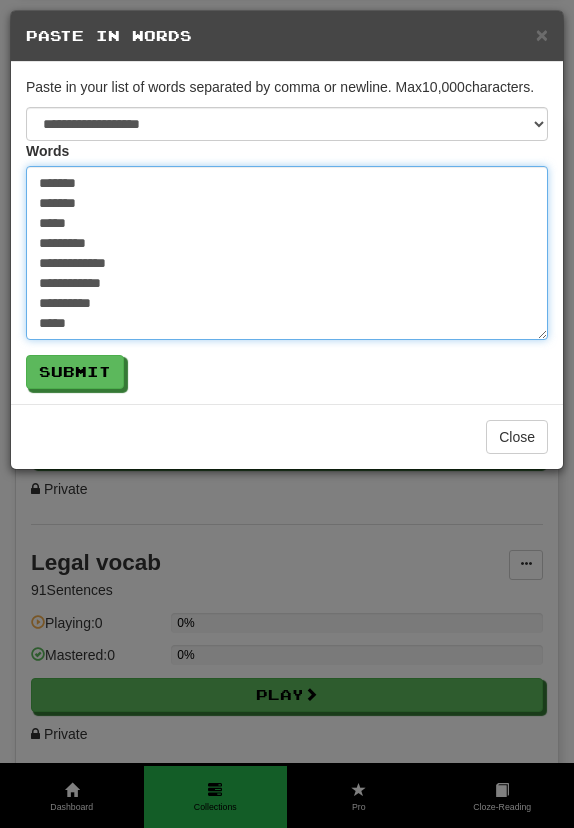 type on "*" 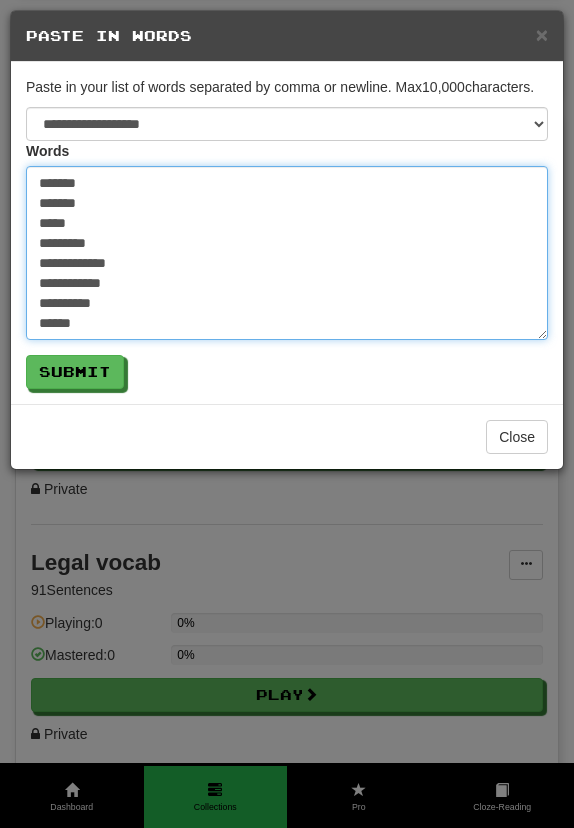 type on "*" 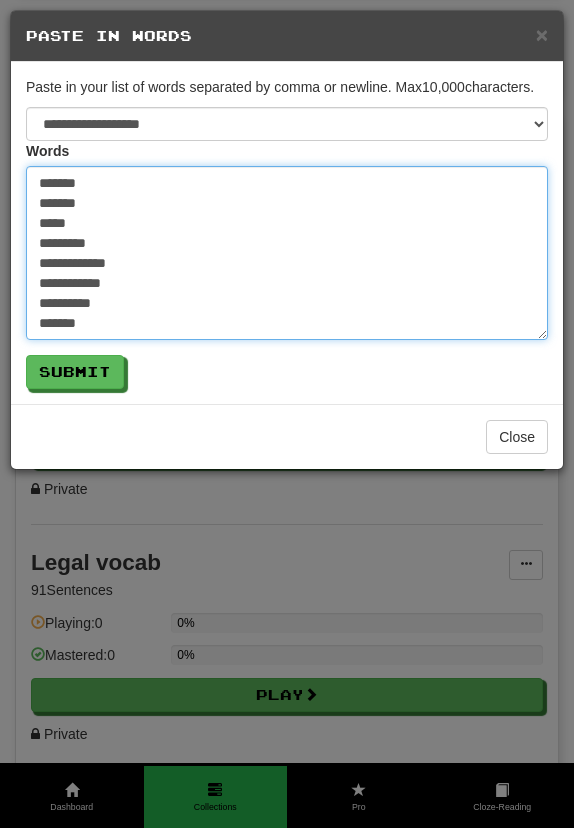 type on "*" 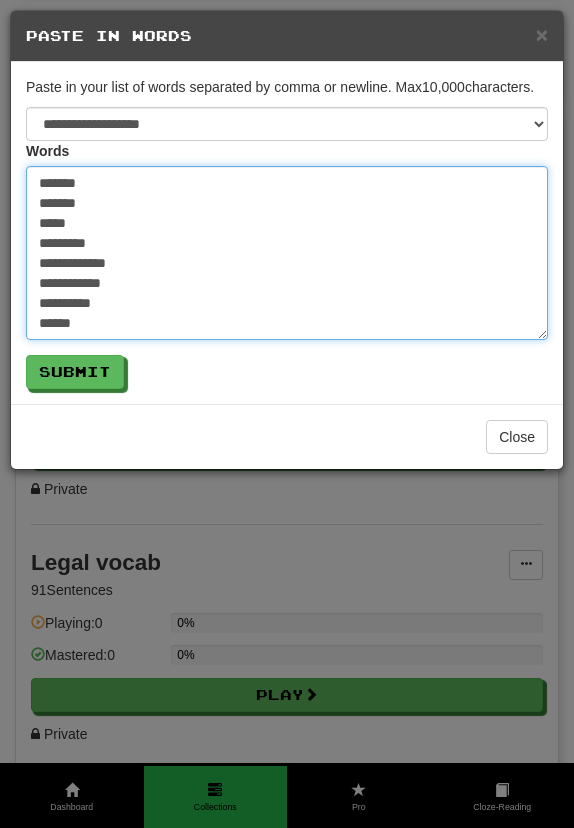 type on "*" 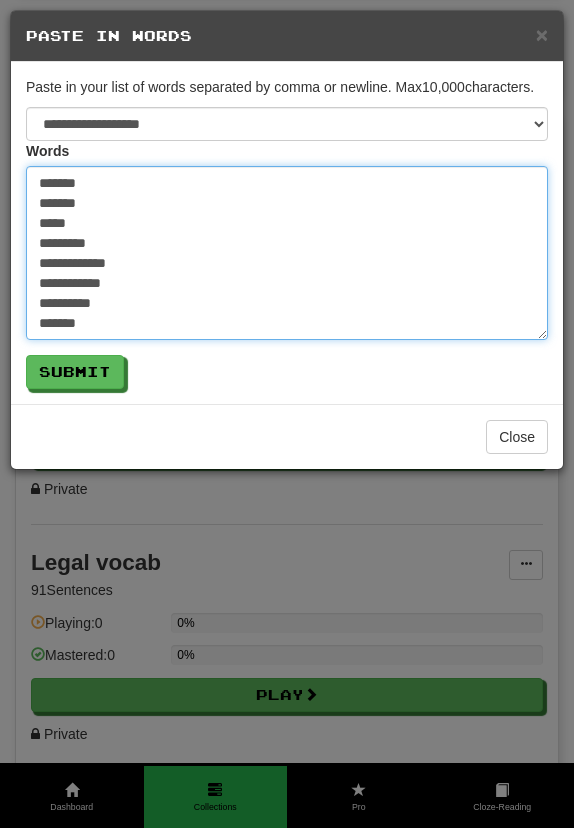 type on "*" 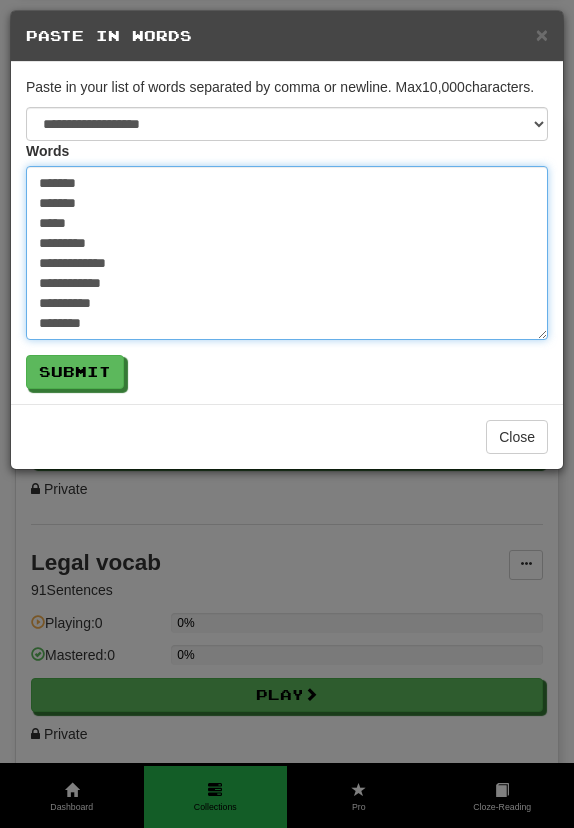 type on "*" 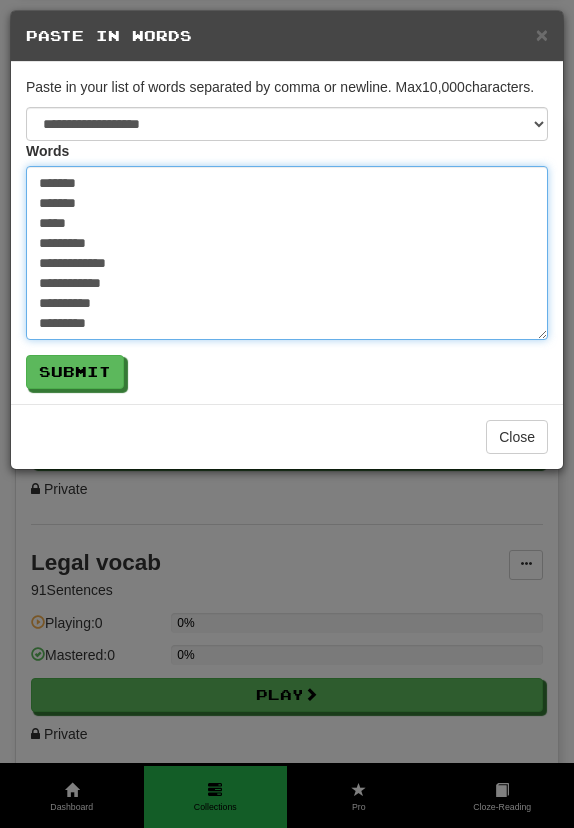 type on "*" 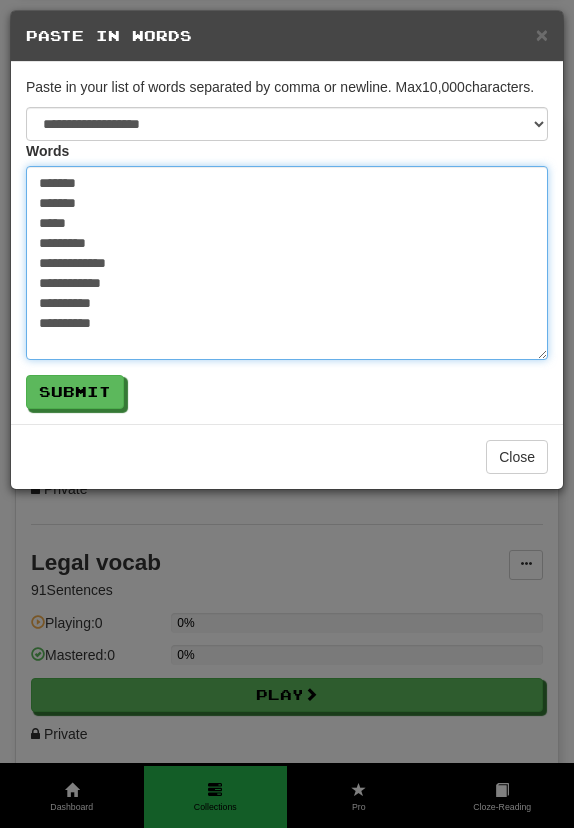 type on "*" 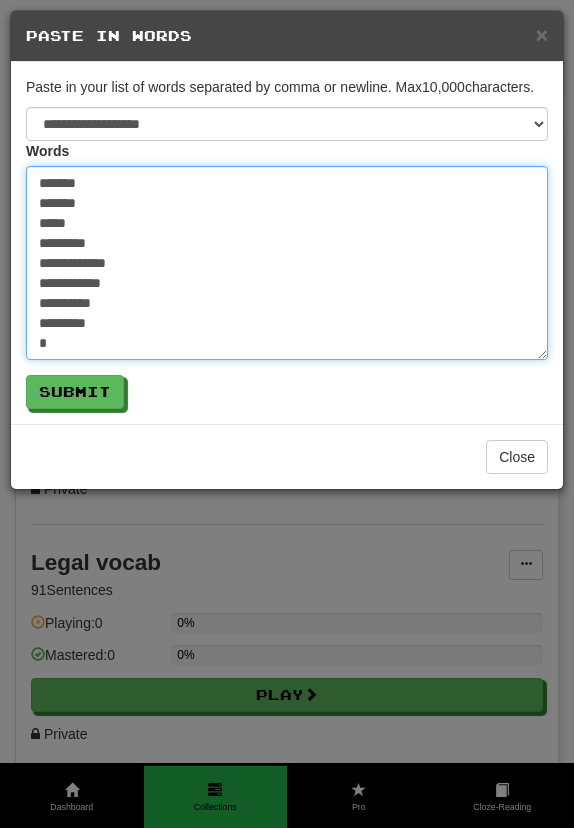 type on "*" 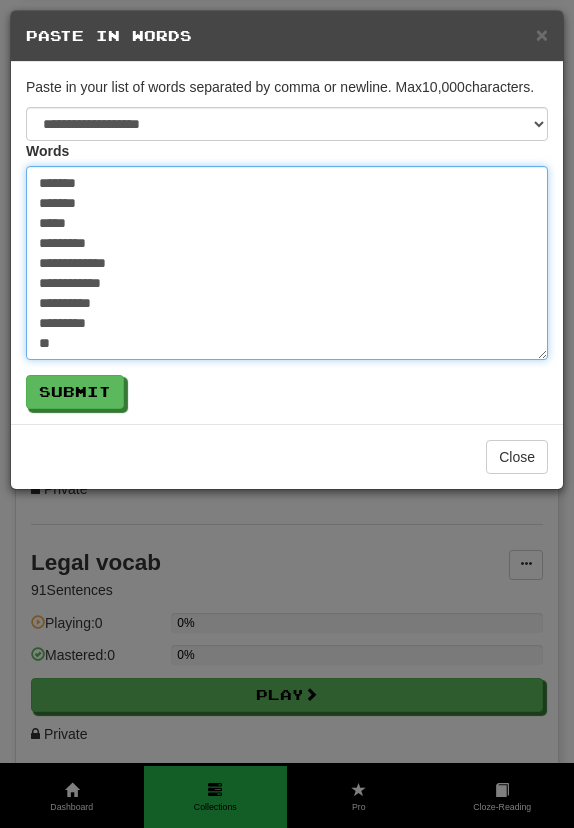 type on "*" 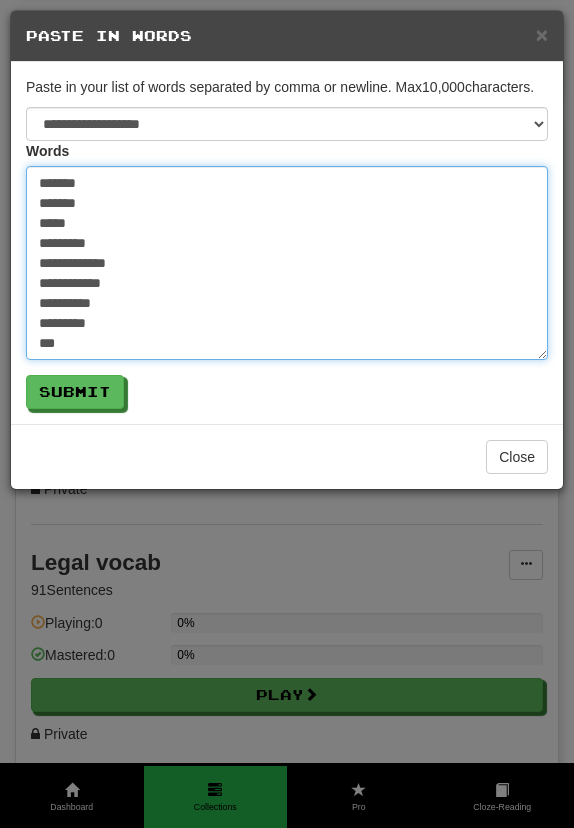 type on "*" 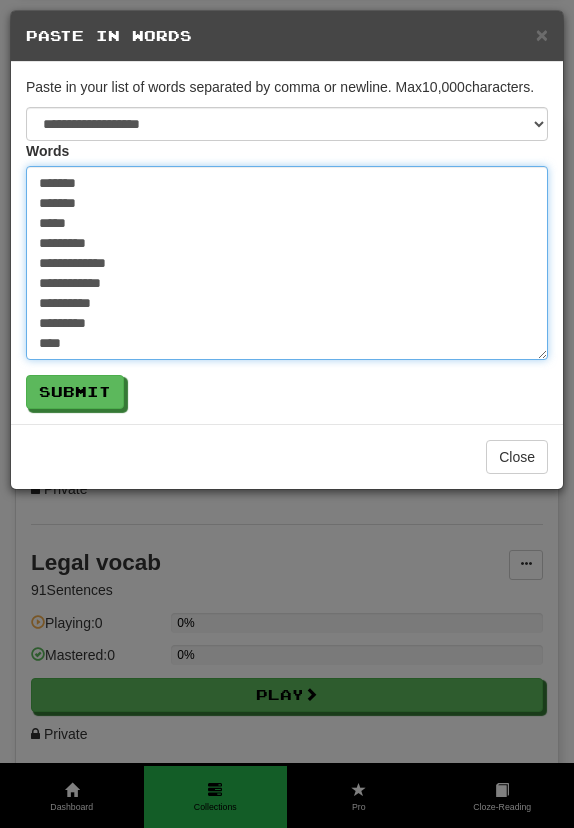 type on "*" 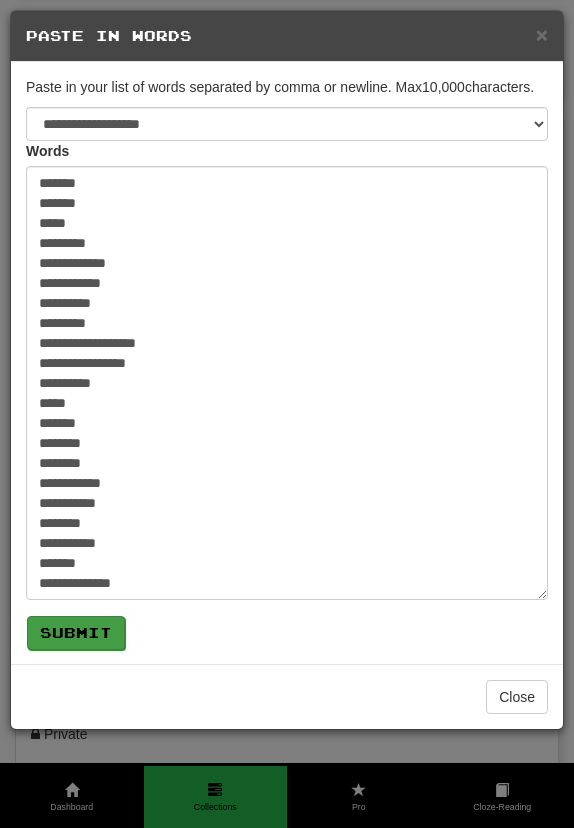 click on "Submit" at bounding box center [76, 633] 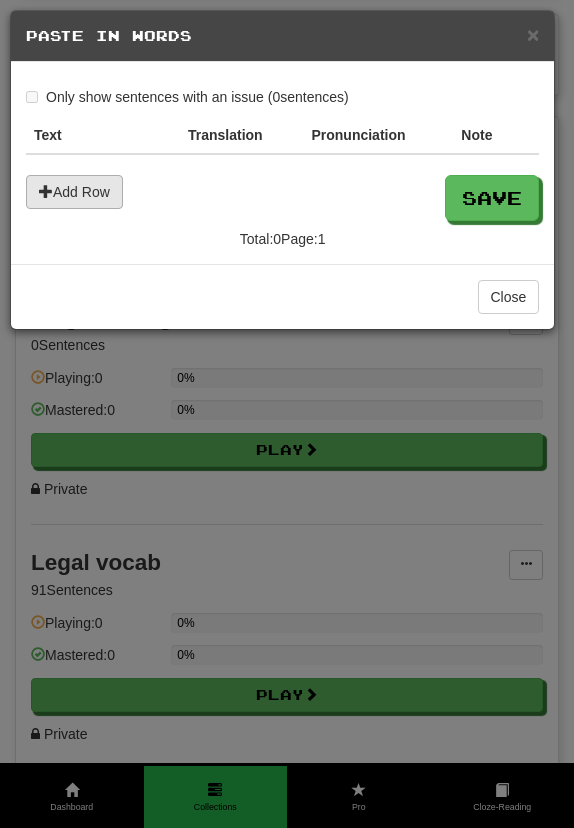 click on "Add Row" at bounding box center (74, 192) 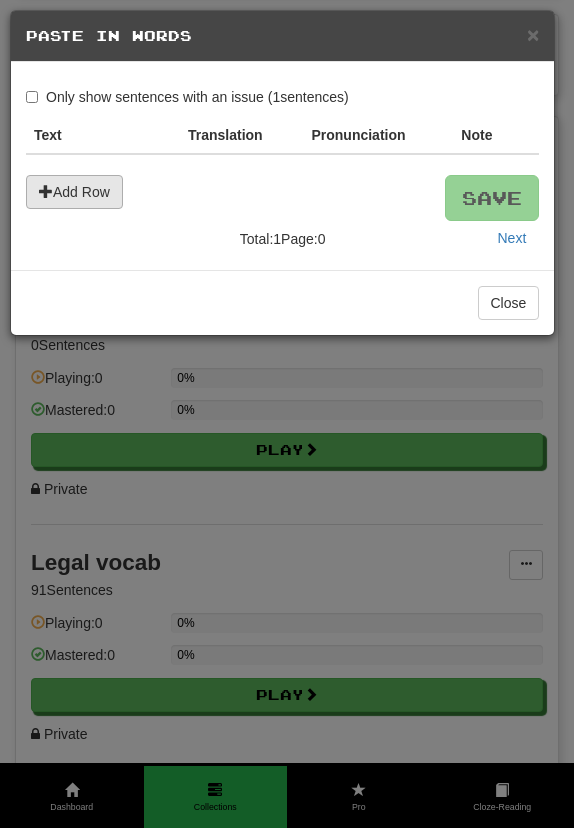 click on "Add Row" at bounding box center (74, 192) 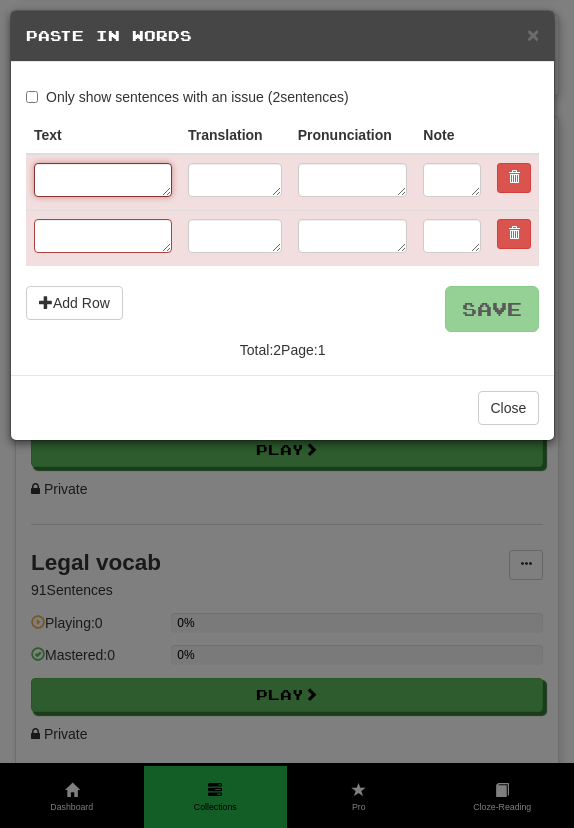 click at bounding box center [103, 180] 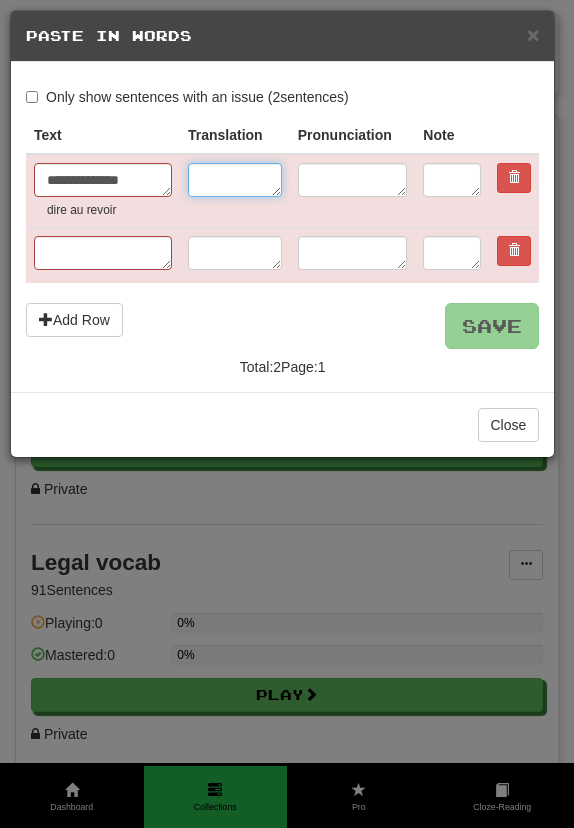 click at bounding box center (235, 180) 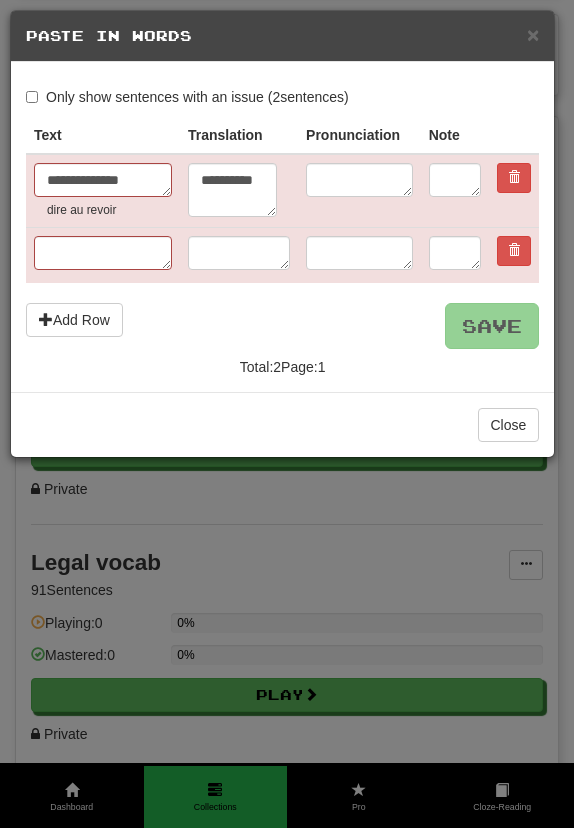 click on "Save" at bounding box center (282, 326) 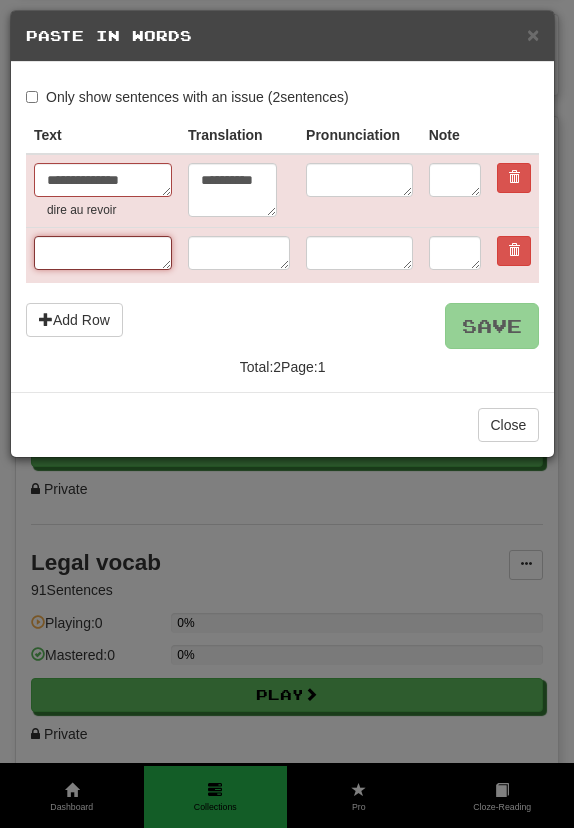 click at bounding box center (103, 253) 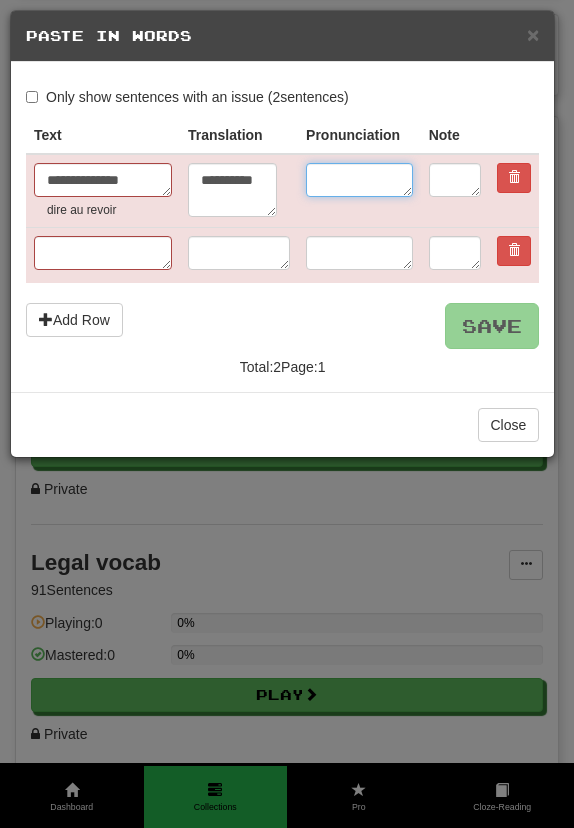 click at bounding box center [359, 180] 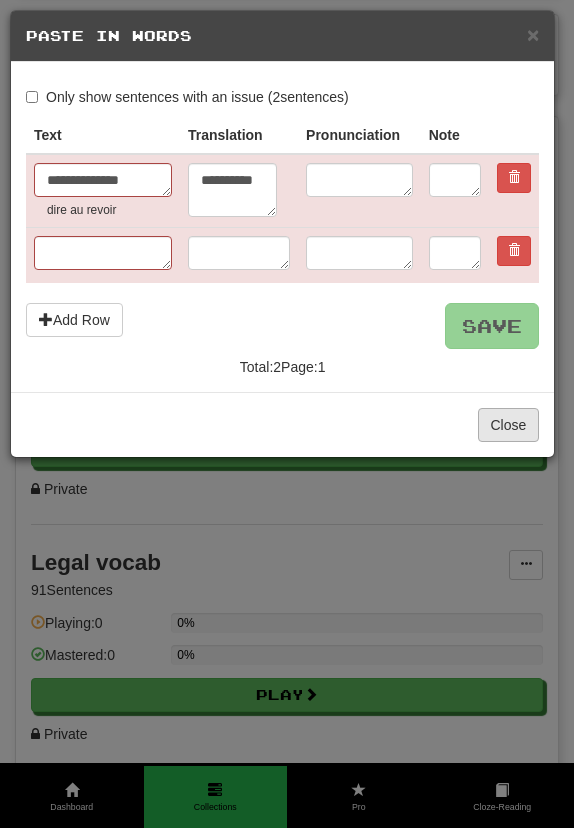 click on "Close" at bounding box center [509, 425] 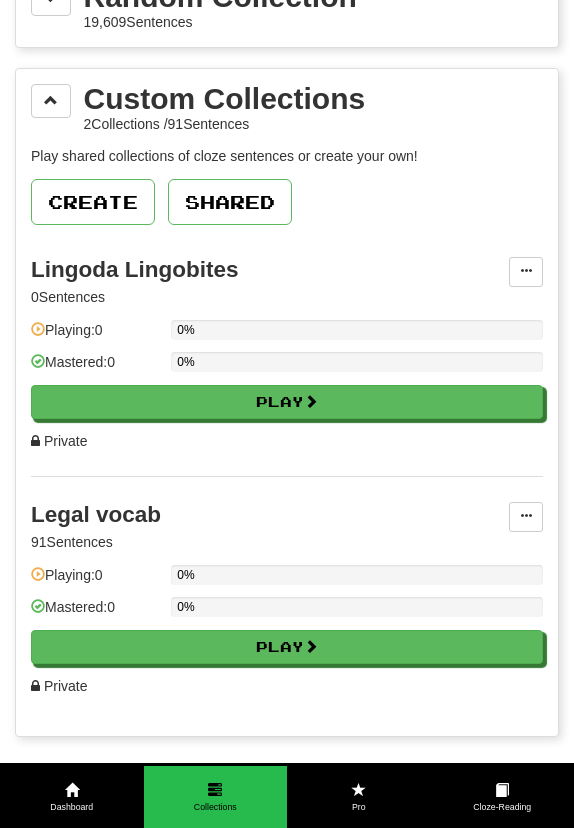 scroll, scrollTop: 3360, scrollLeft: 0, axis: vertical 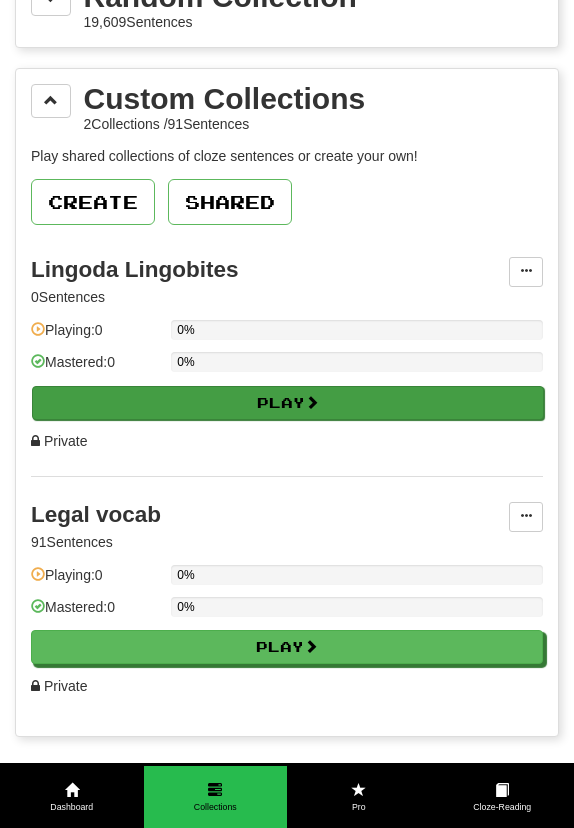 click on "Play" at bounding box center [288, 403] 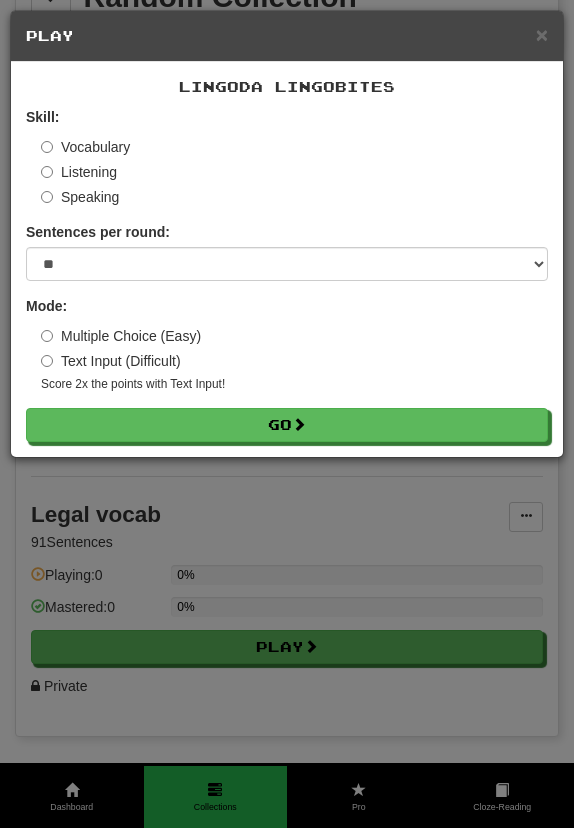 click on "× Play Lingoda Lingobites Skill: Vocabulary Listening Speaking Sentences per round: * ** ** ** ** ** *** ******** Mode: Multiple Choice (Easy) Text Input (Difficult) Score 2x the points with Text Input ! Go" at bounding box center (287, 414) 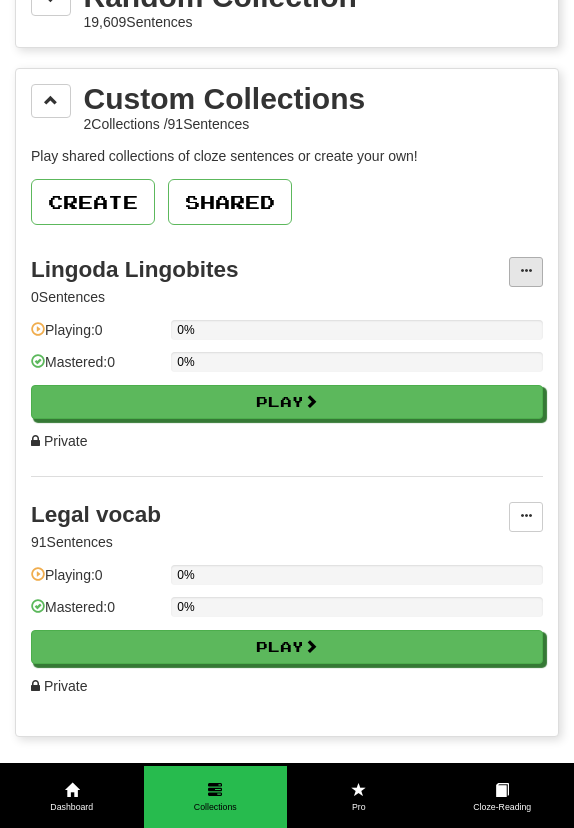 click at bounding box center (526, 271) 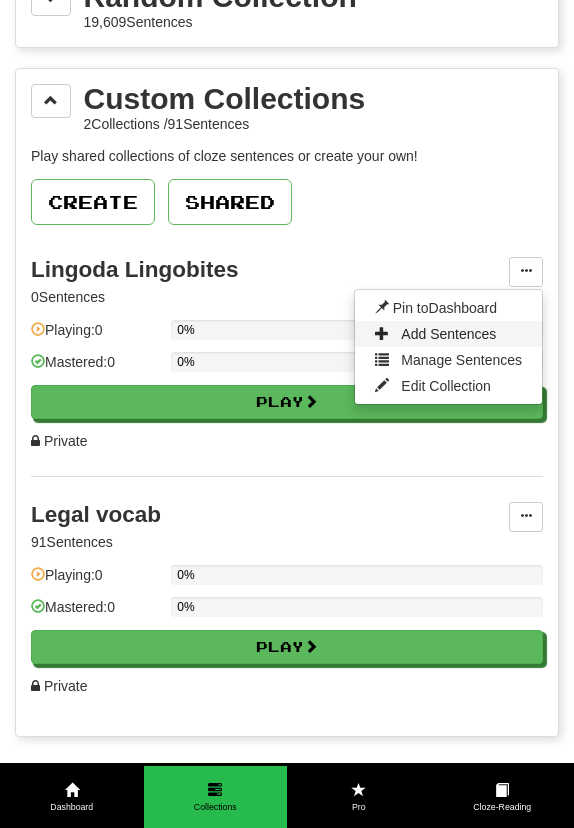 click on "Add Sentences" at bounding box center (448, 334) 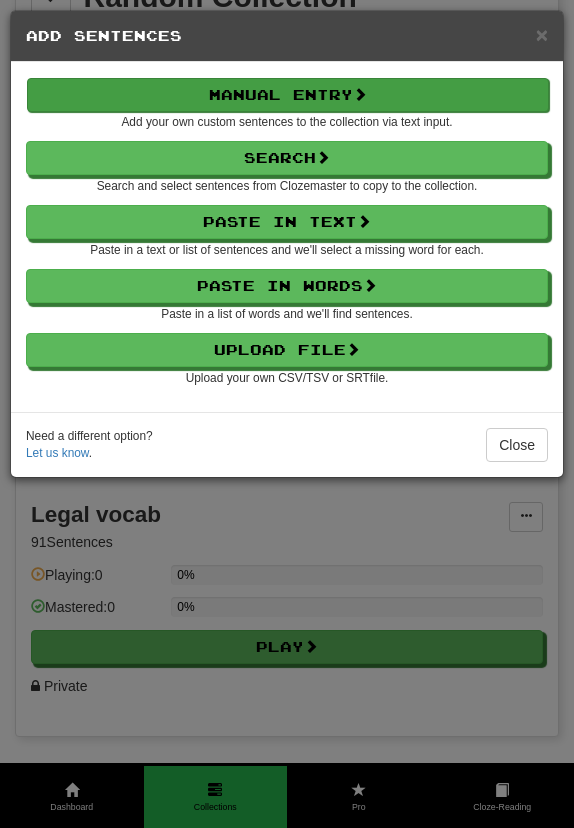 click at bounding box center (360, 94) 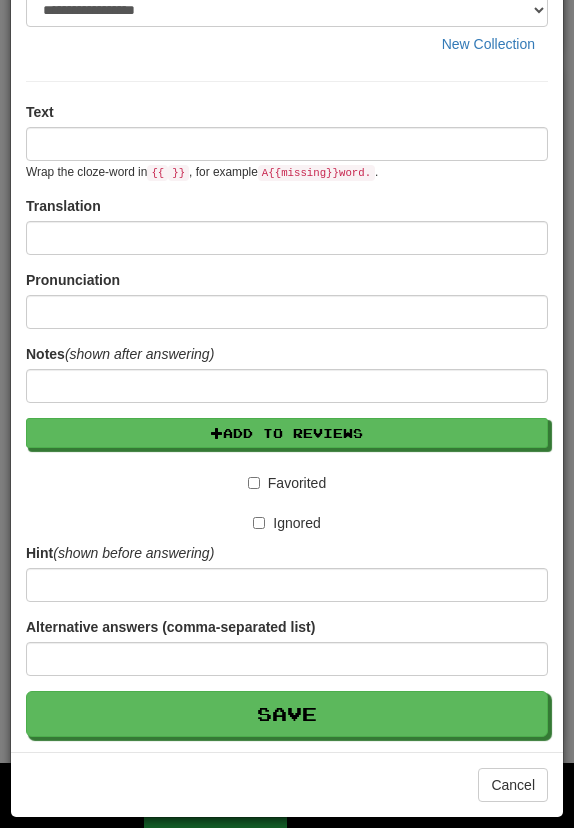 scroll, scrollTop: 0, scrollLeft: 0, axis: both 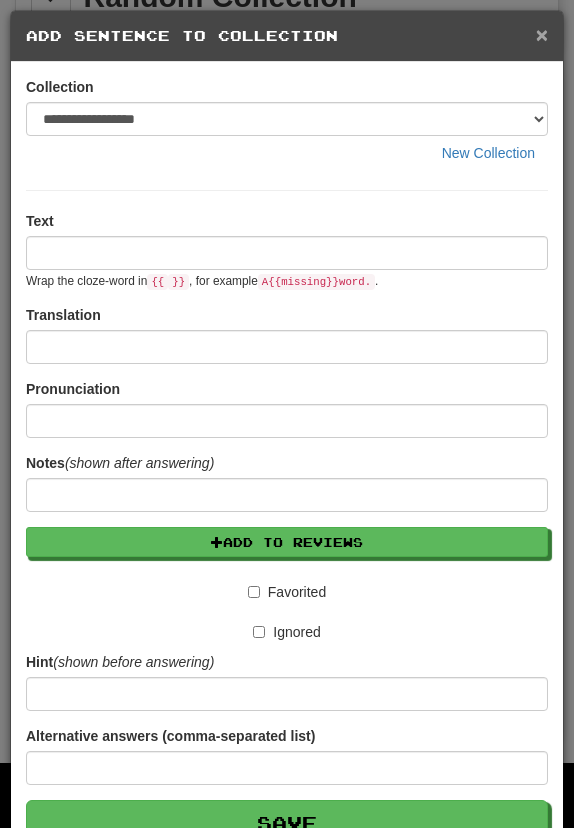 click on "×" at bounding box center [542, 34] 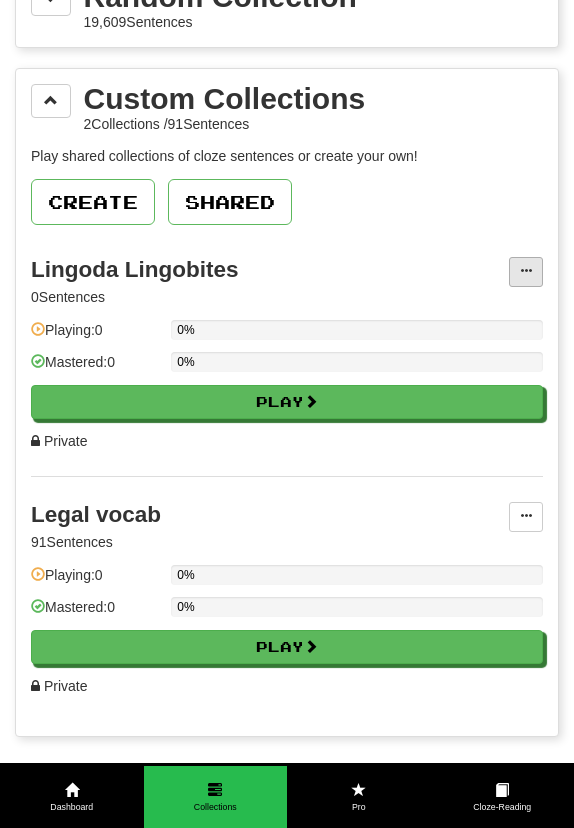 click at bounding box center [526, 272] 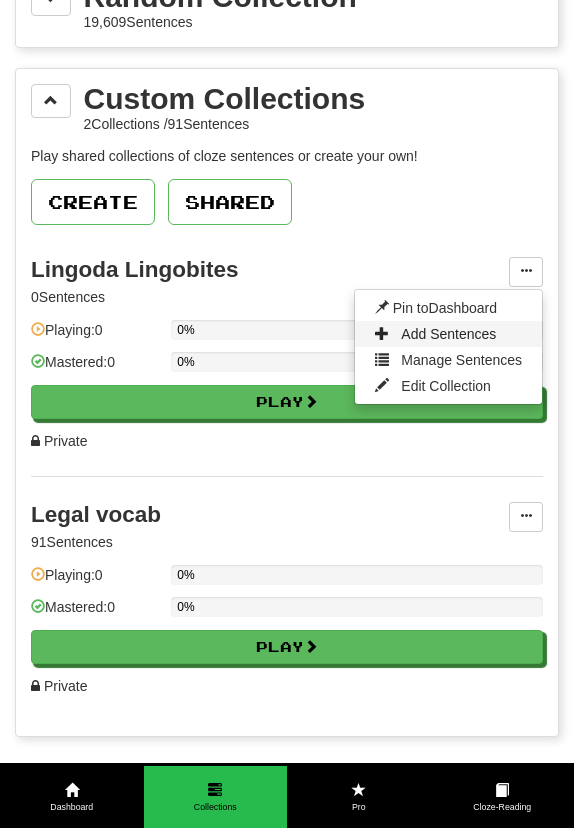 click on "Add Sentences" at bounding box center [448, 334] 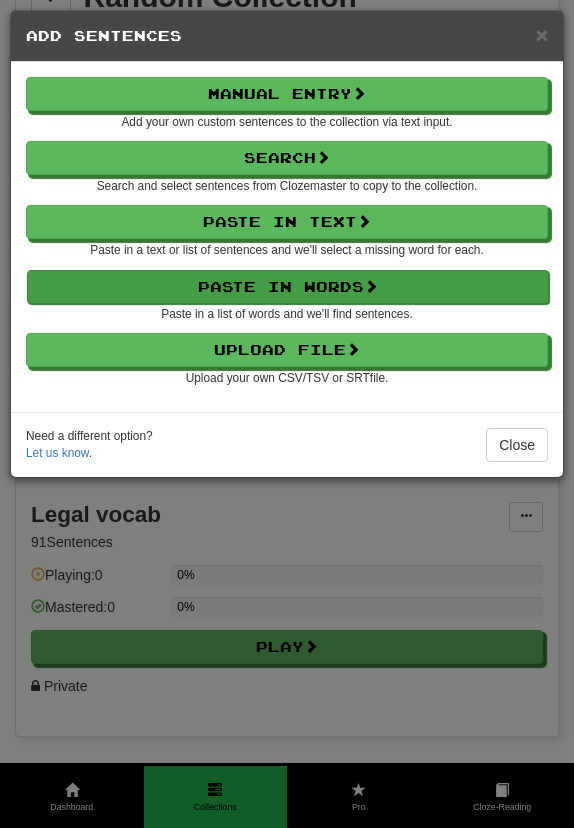 click on "Paste in Words" at bounding box center (288, 287) 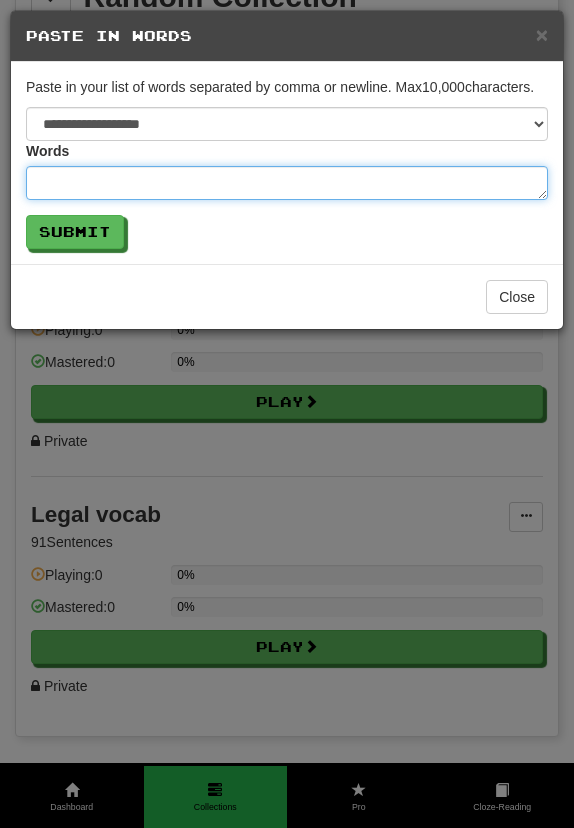 click at bounding box center (287, 183) 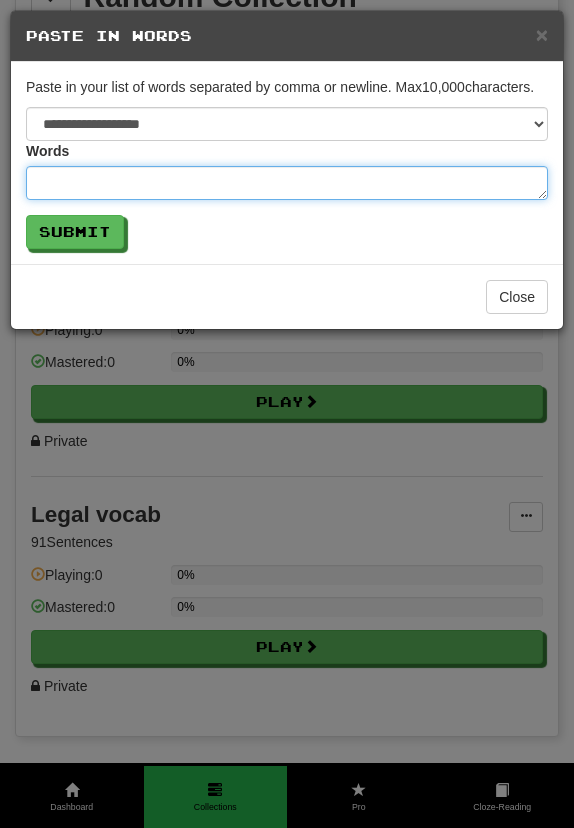 paste on "**********" 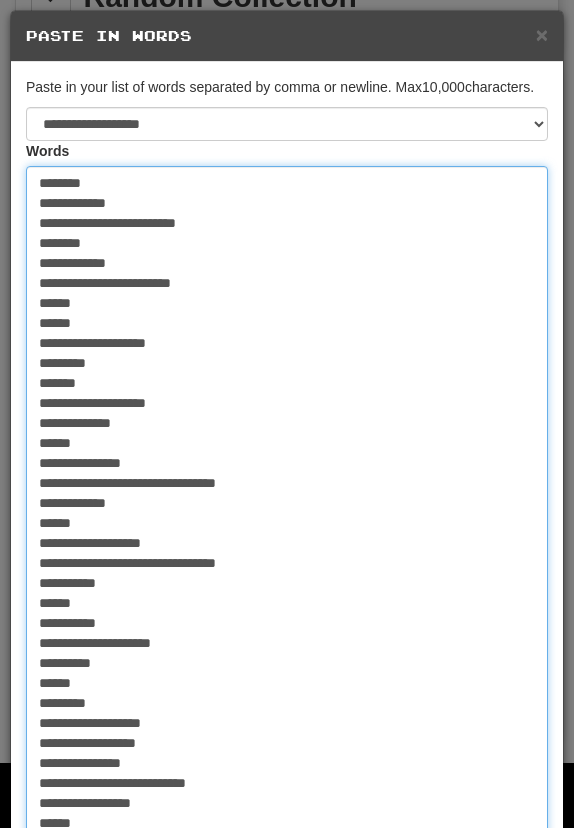 scroll, scrollTop: 1132, scrollLeft: 0, axis: vertical 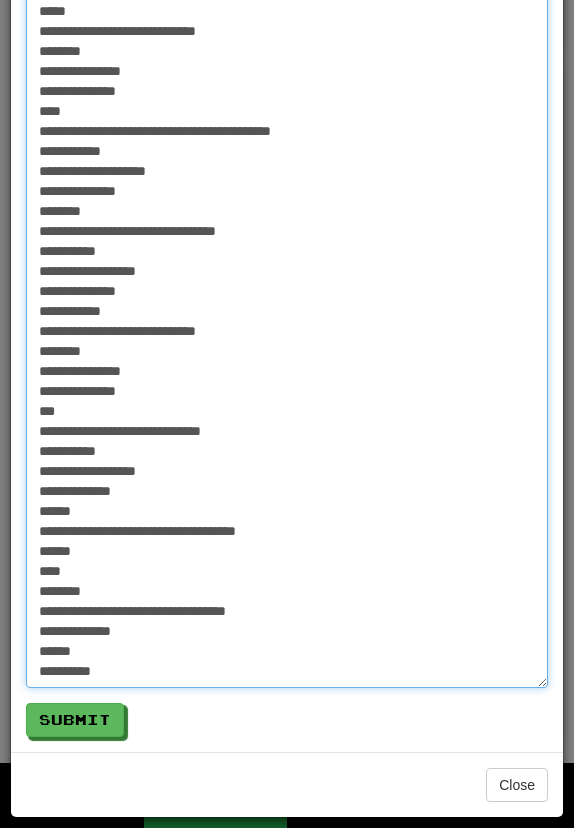 drag, startPoint x: 121, startPoint y: 658, endPoint x: 63, endPoint y: 658, distance: 58 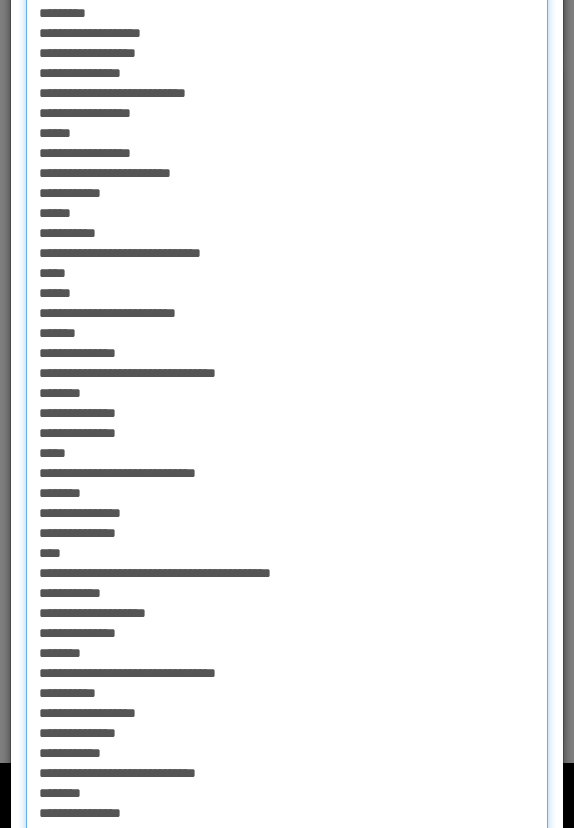 scroll, scrollTop: 130, scrollLeft: 0, axis: vertical 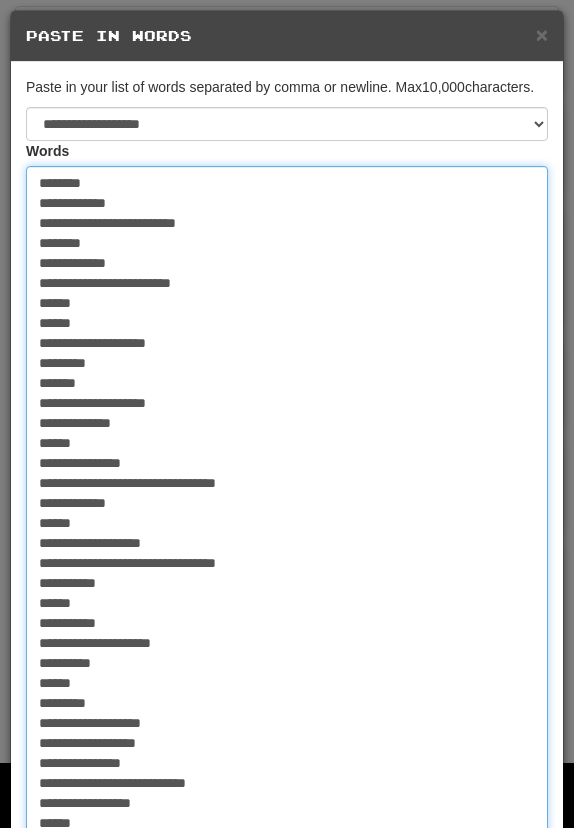 drag, startPoint x: 156, startPoint y: 673, endPoint x: 59, endPoint y: 208, distance: 475.00946 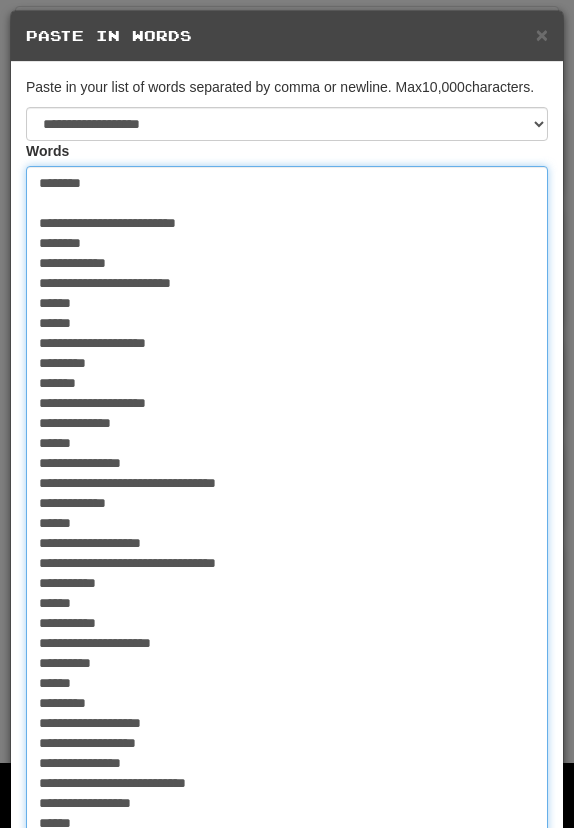 drag, startPoint x: 114, startPoint y: 245, endPoint x: 32, endPoint y: 245, distance: 82 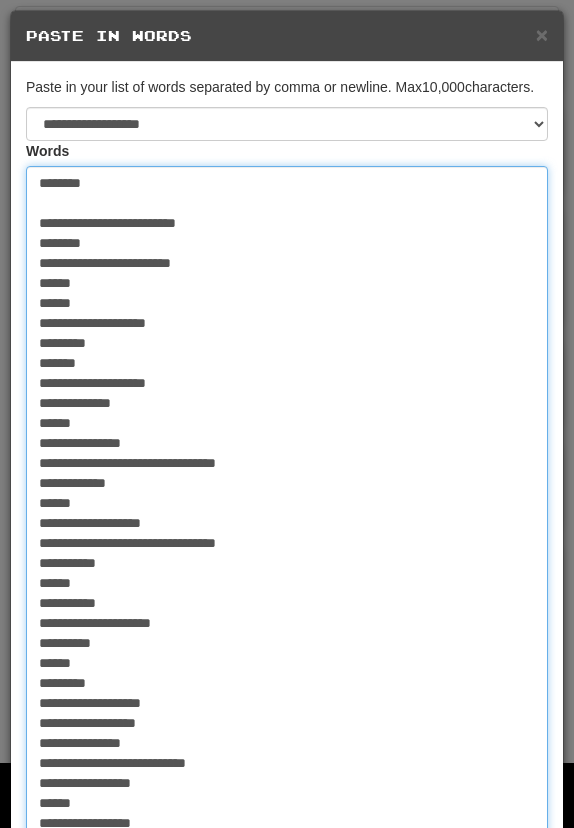 click at bounding box center (287, 983) 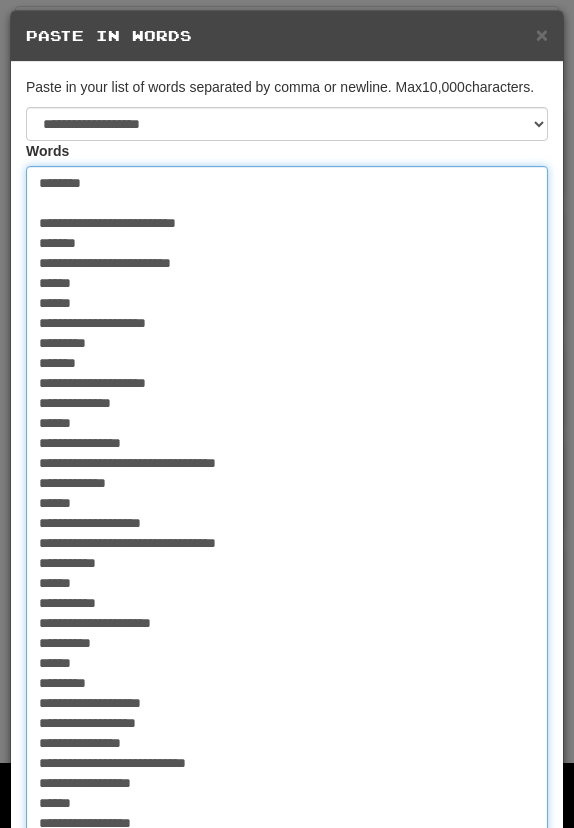 drag, startPoint x: 103, startPoint y: 282, endPoint x: 35, endPoint y: 280, distance: 68.0294 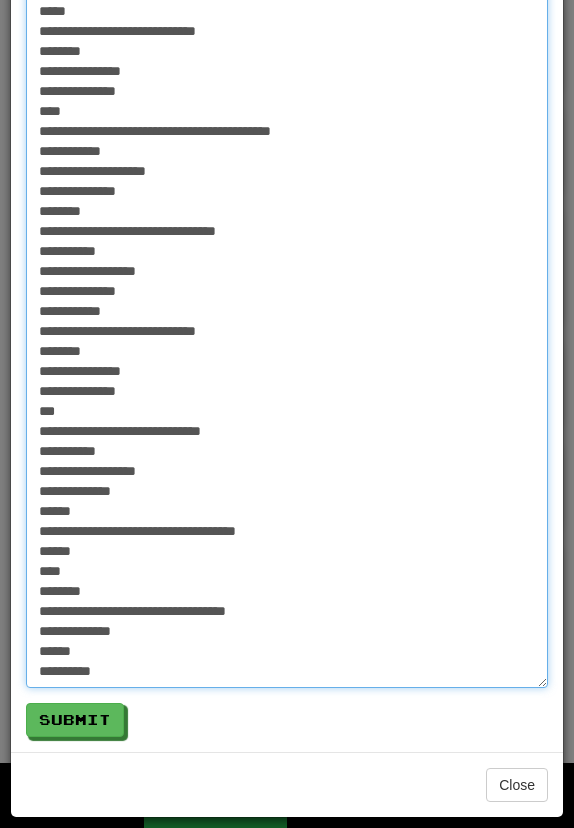 scroll, scrollTop: 1112, scrollLeft: 0, axis: vertical 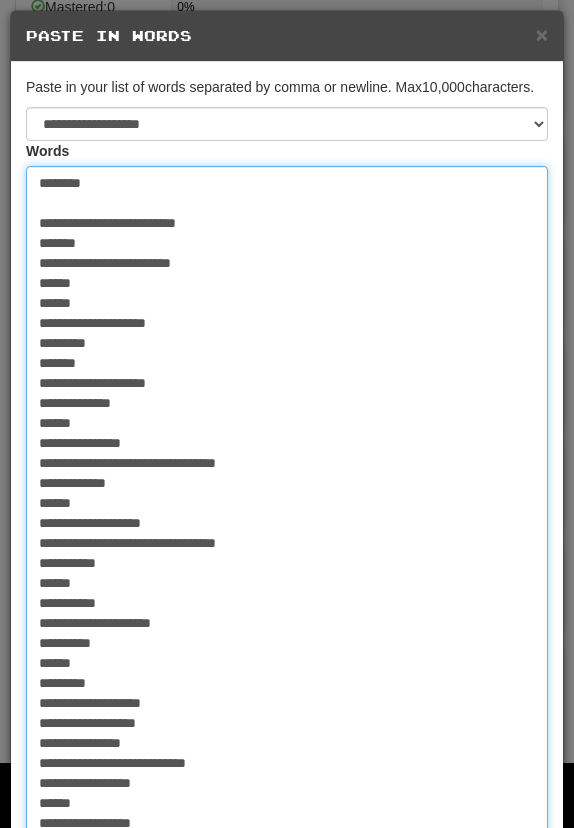 drag, startPoint x: 111, startPoint y: 660, endPoint x: 97, endPoint y: -91, distance: 751.1305 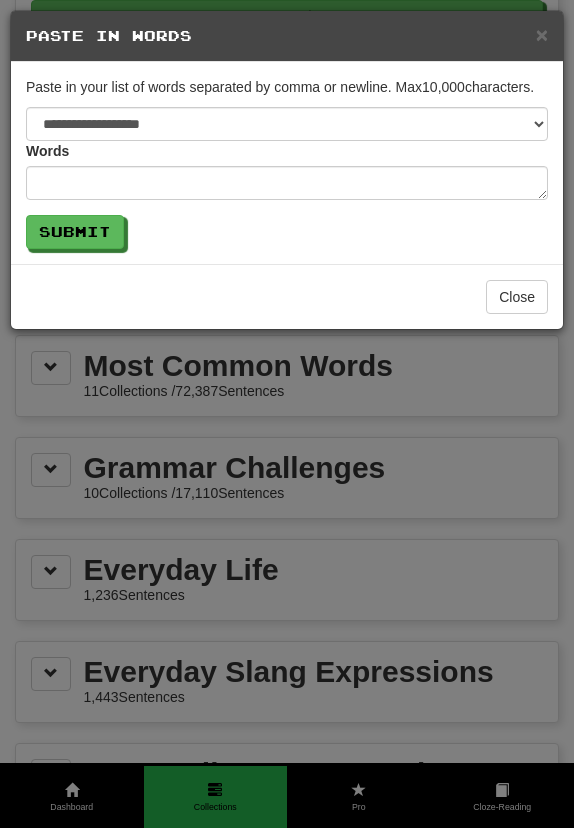 click on "**********" at bounding box center [287, 163] 